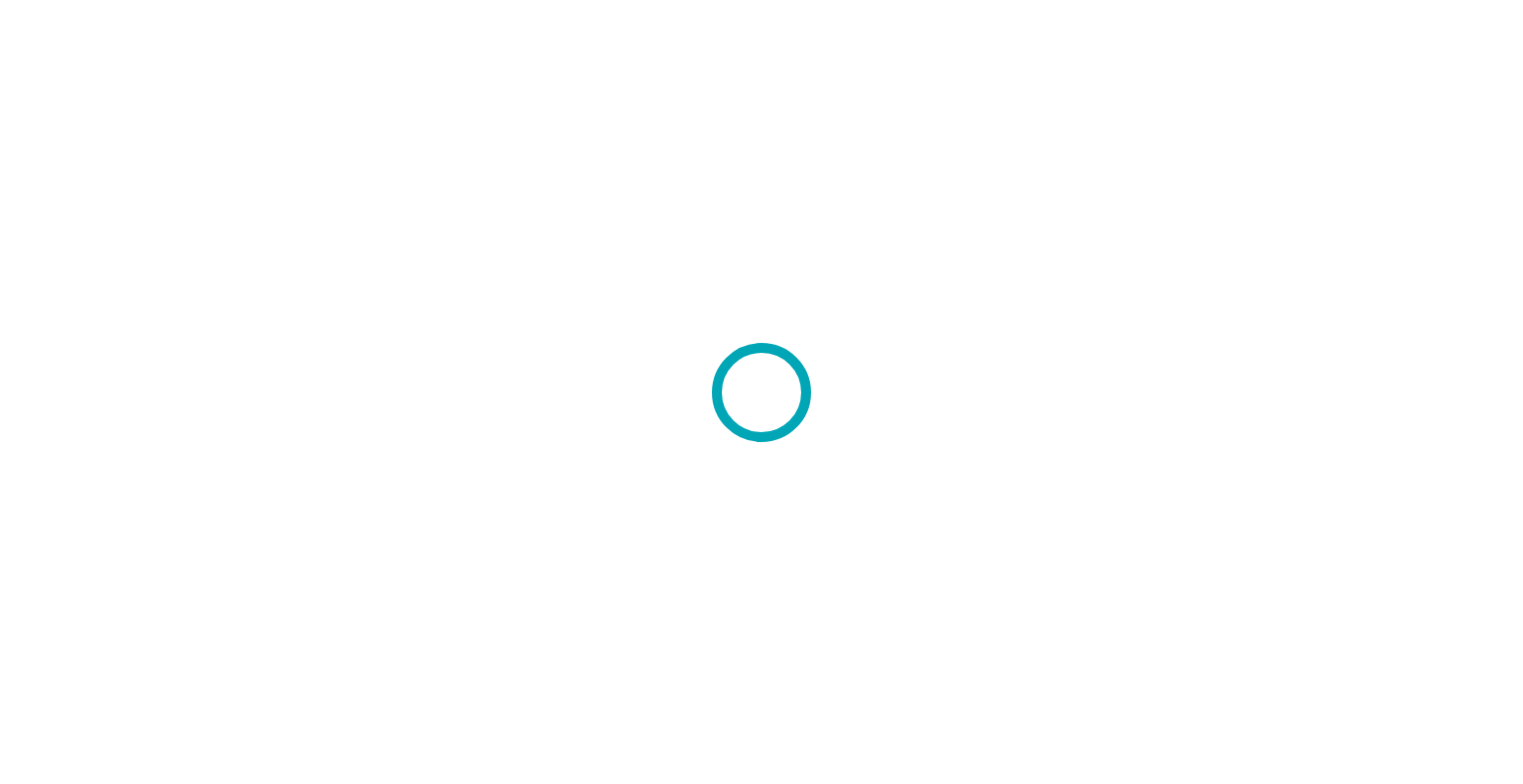 scroll, scrollTop: 0, scrollLeft: 0, axis: both 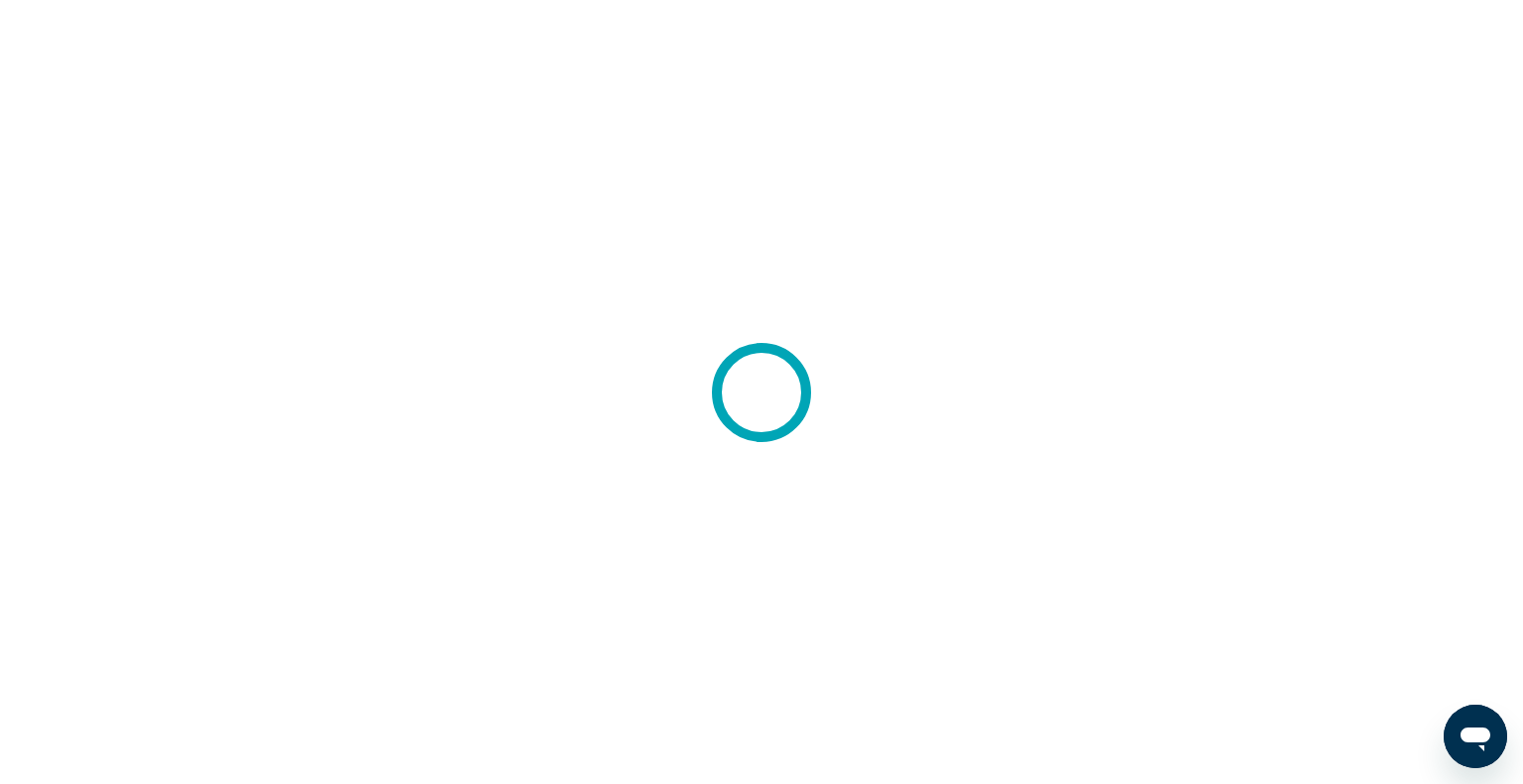 click at bounding box center [1475, 736] 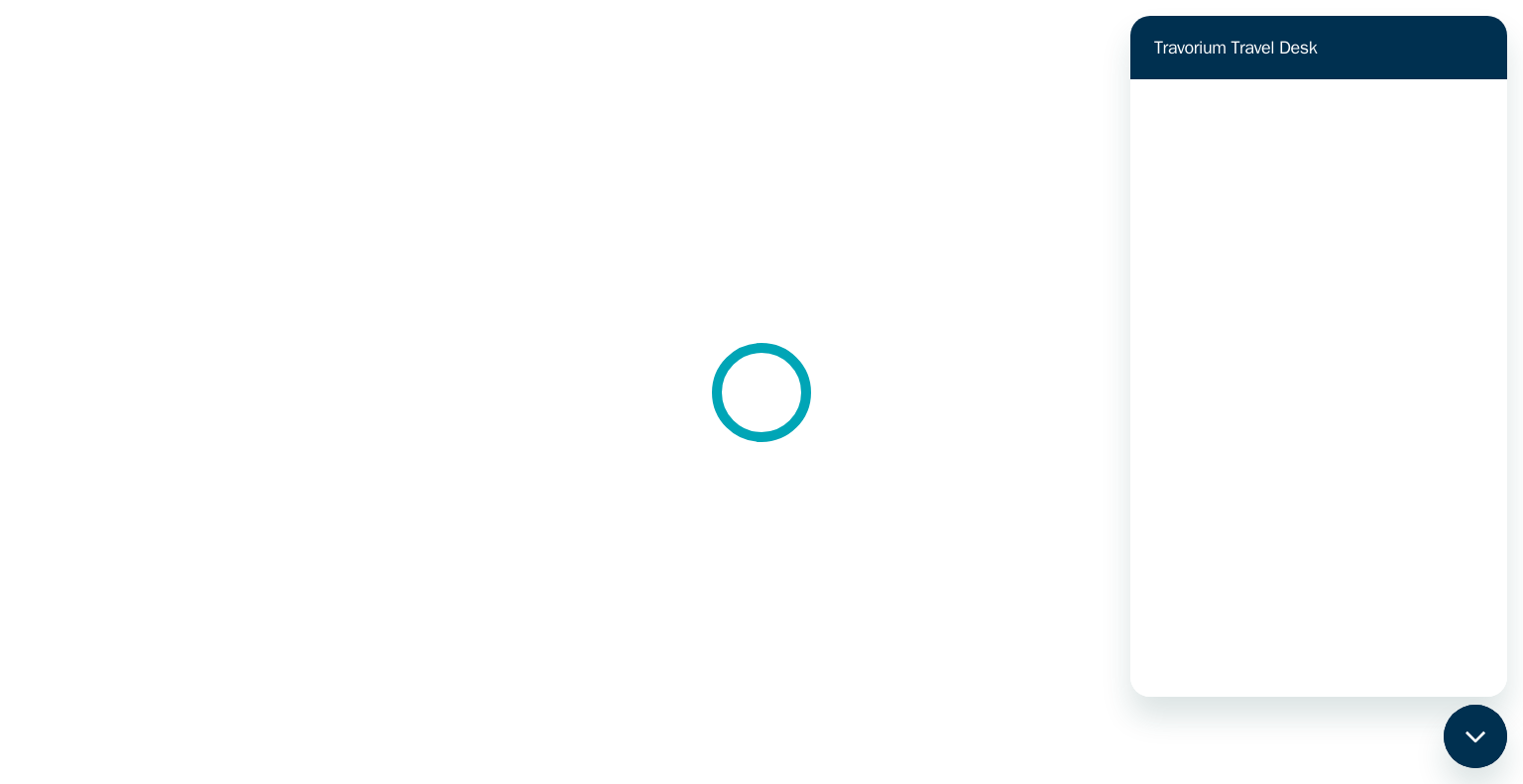 scroll, scrollTop: 0, scrollLeft: 0, axis: both 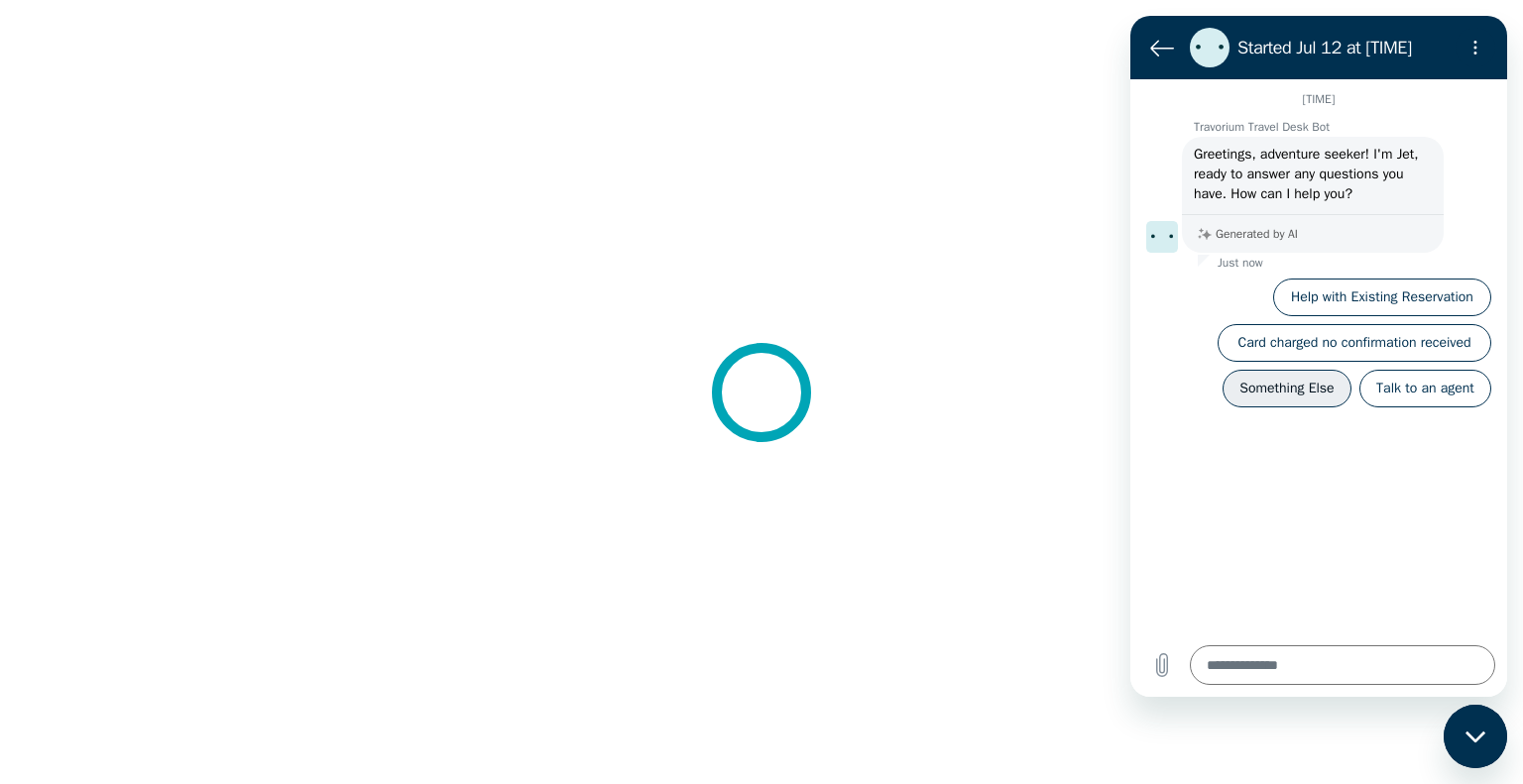 click on "Something Else" at bounding box center (1287, 389) 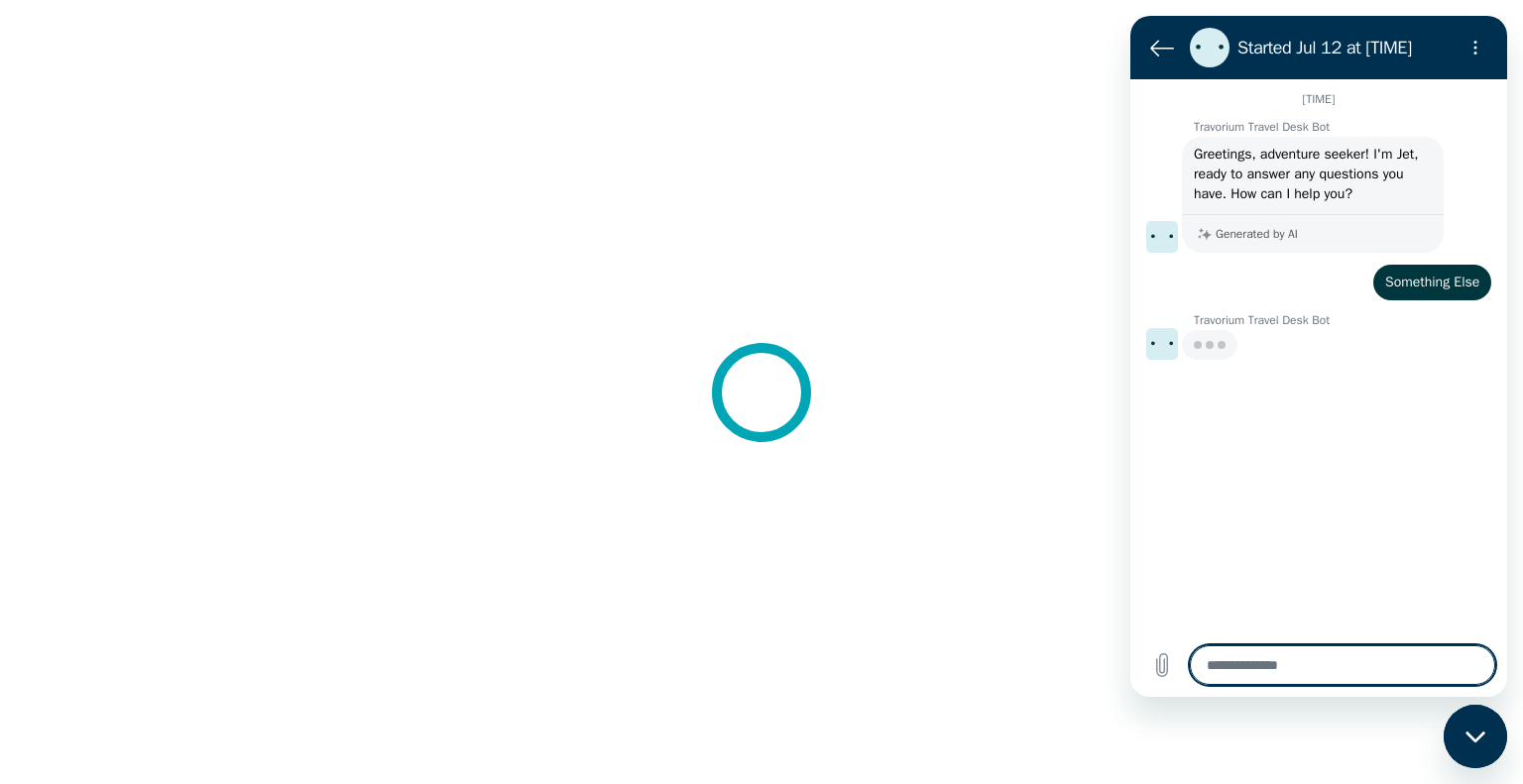 type on "*" 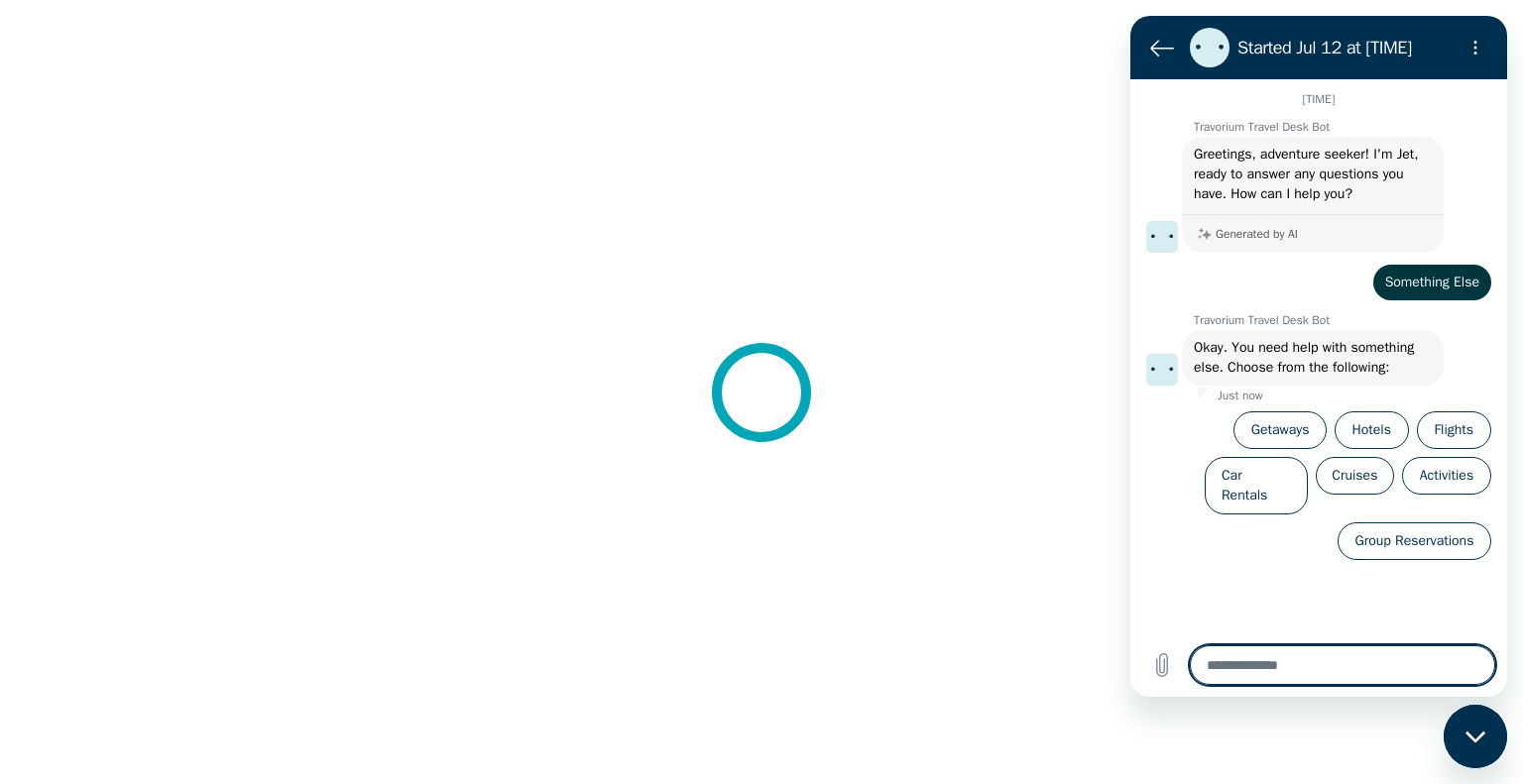 type on "*" 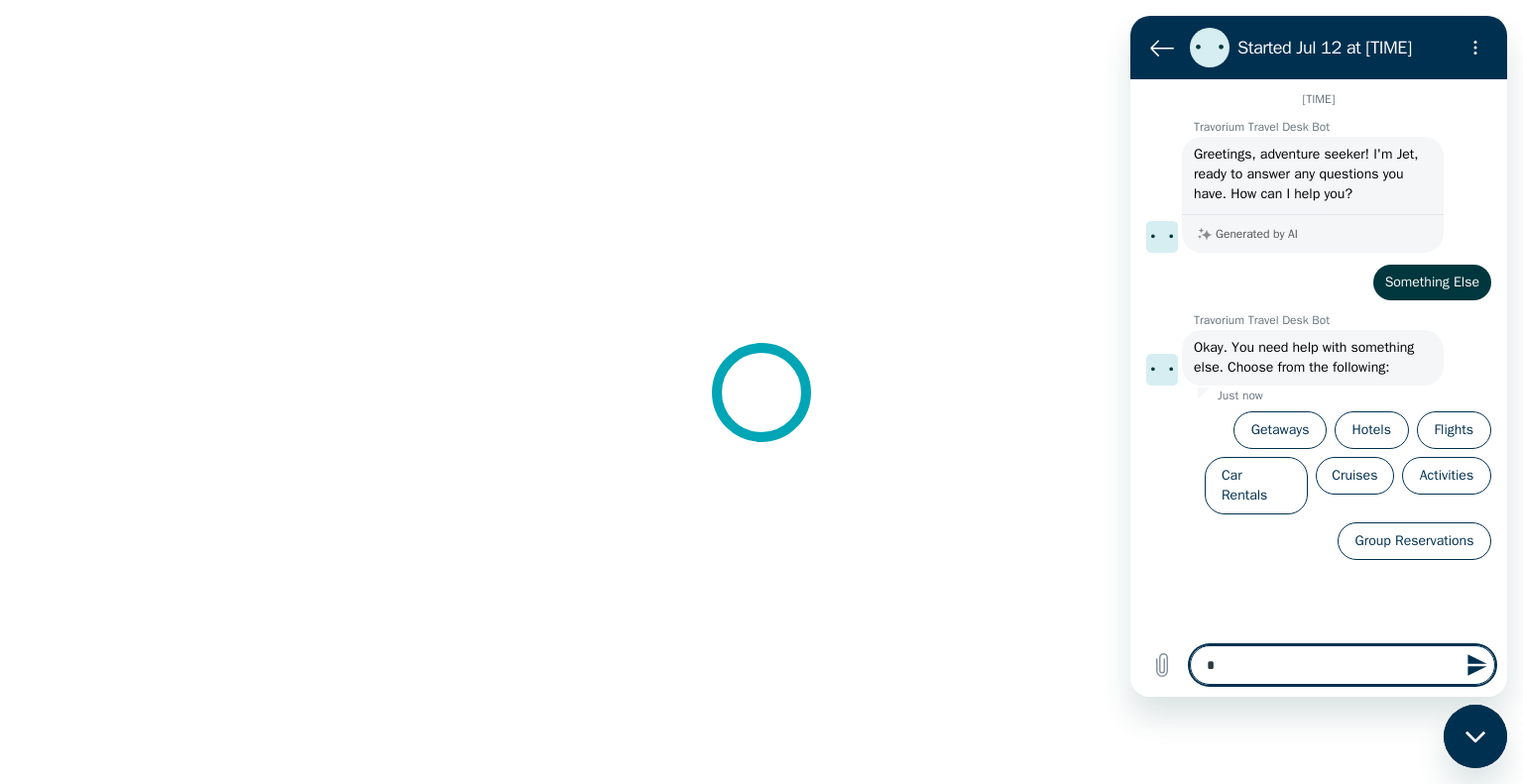 type on "**" 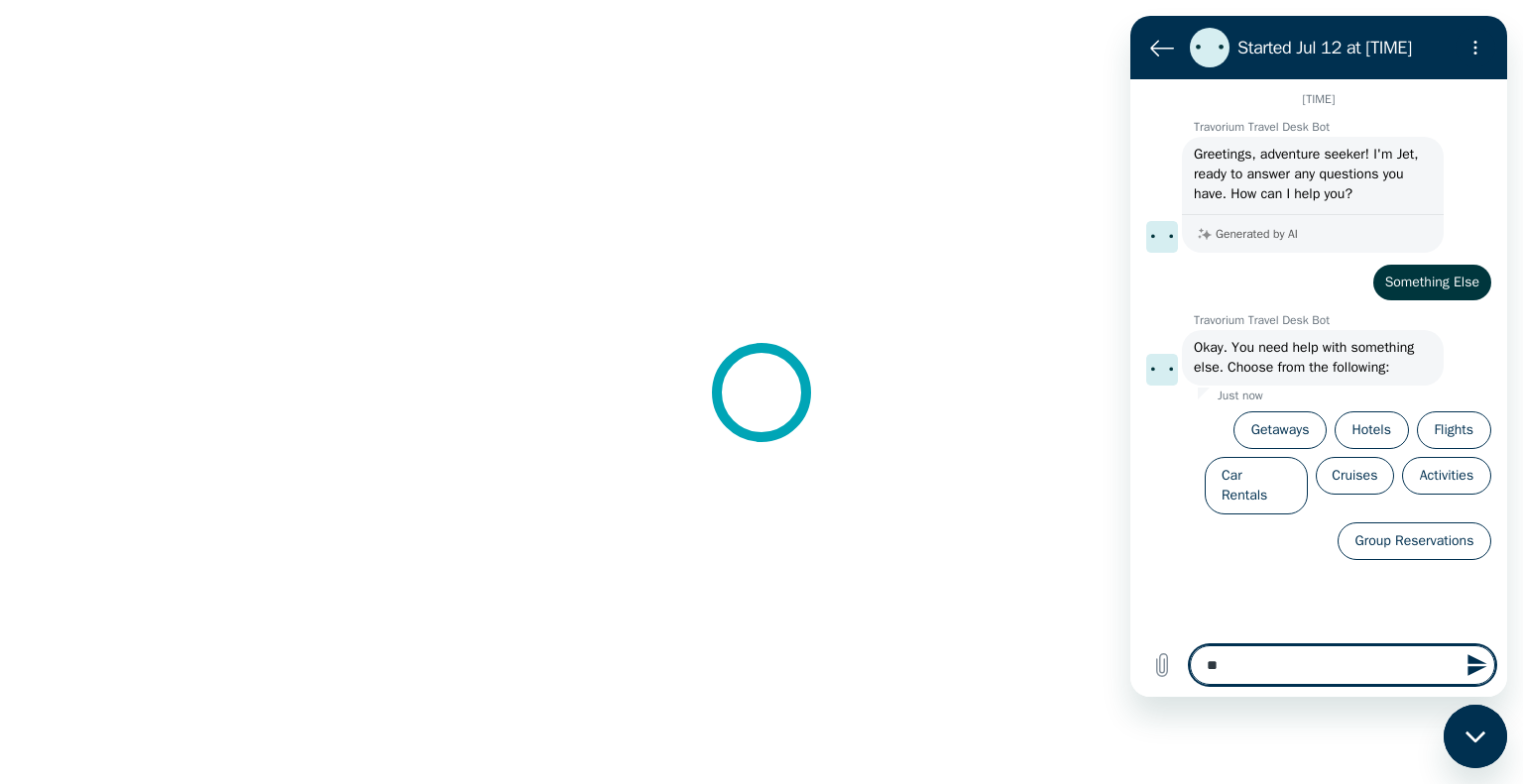 type on "***" 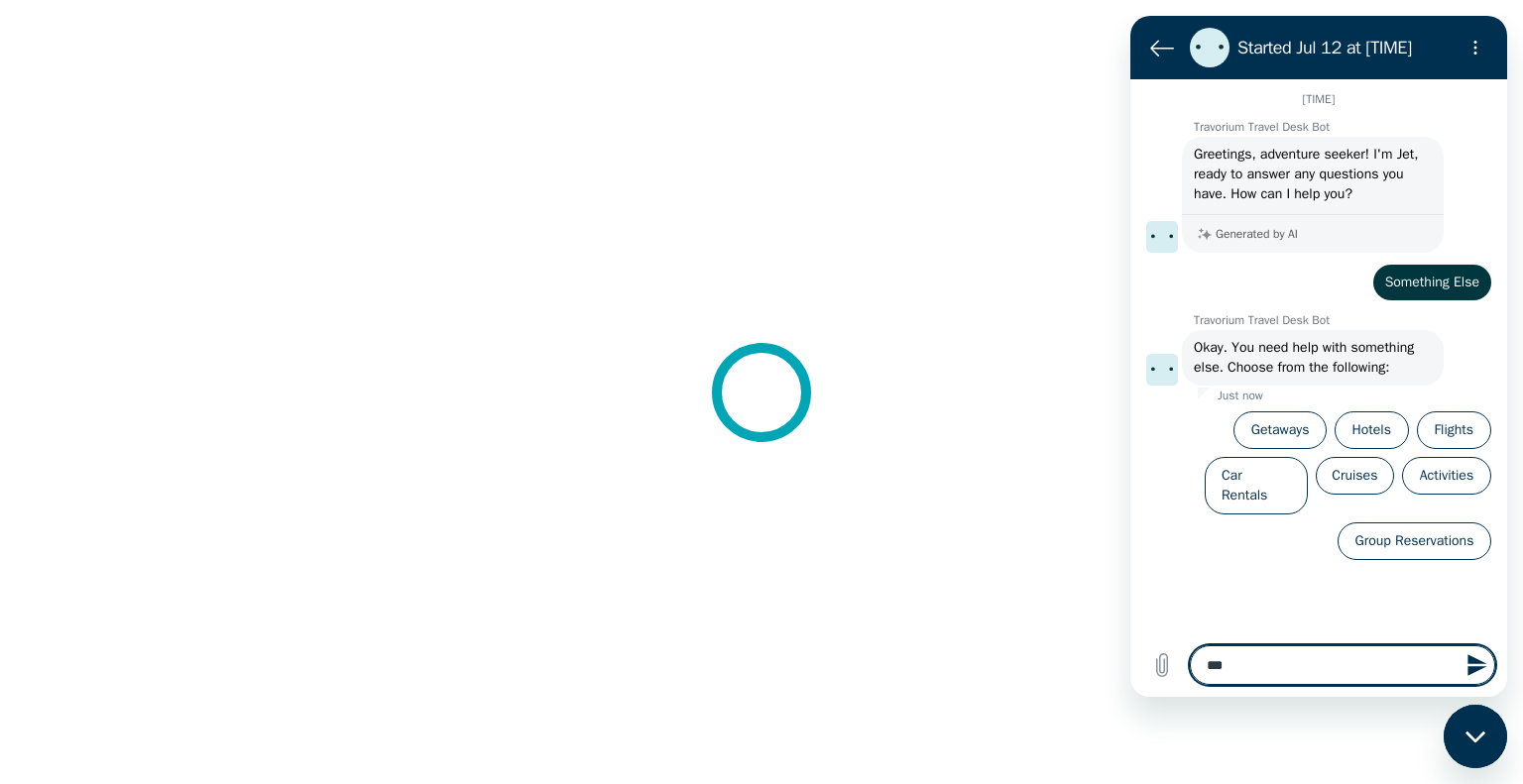 type on "**" 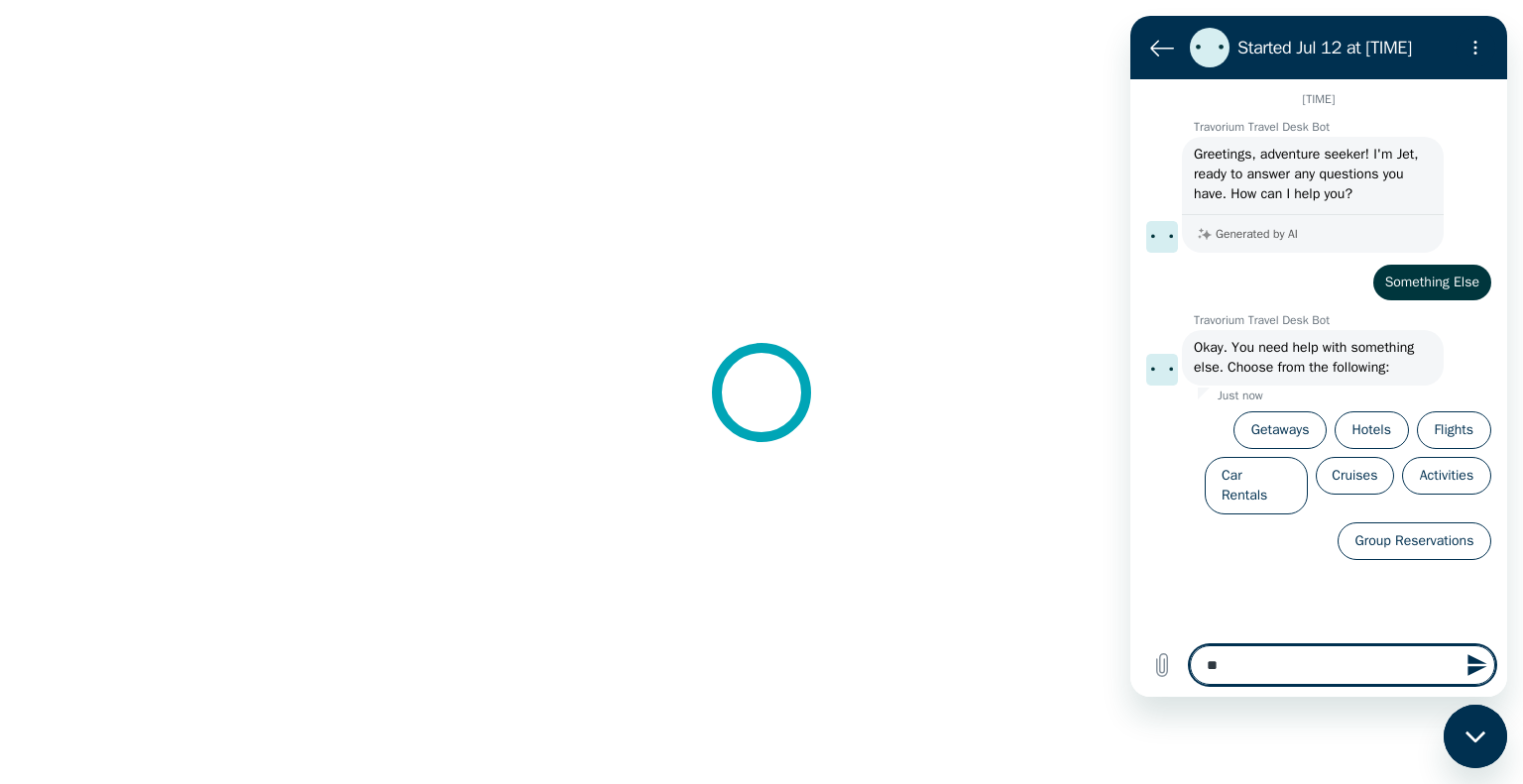 type on "*" 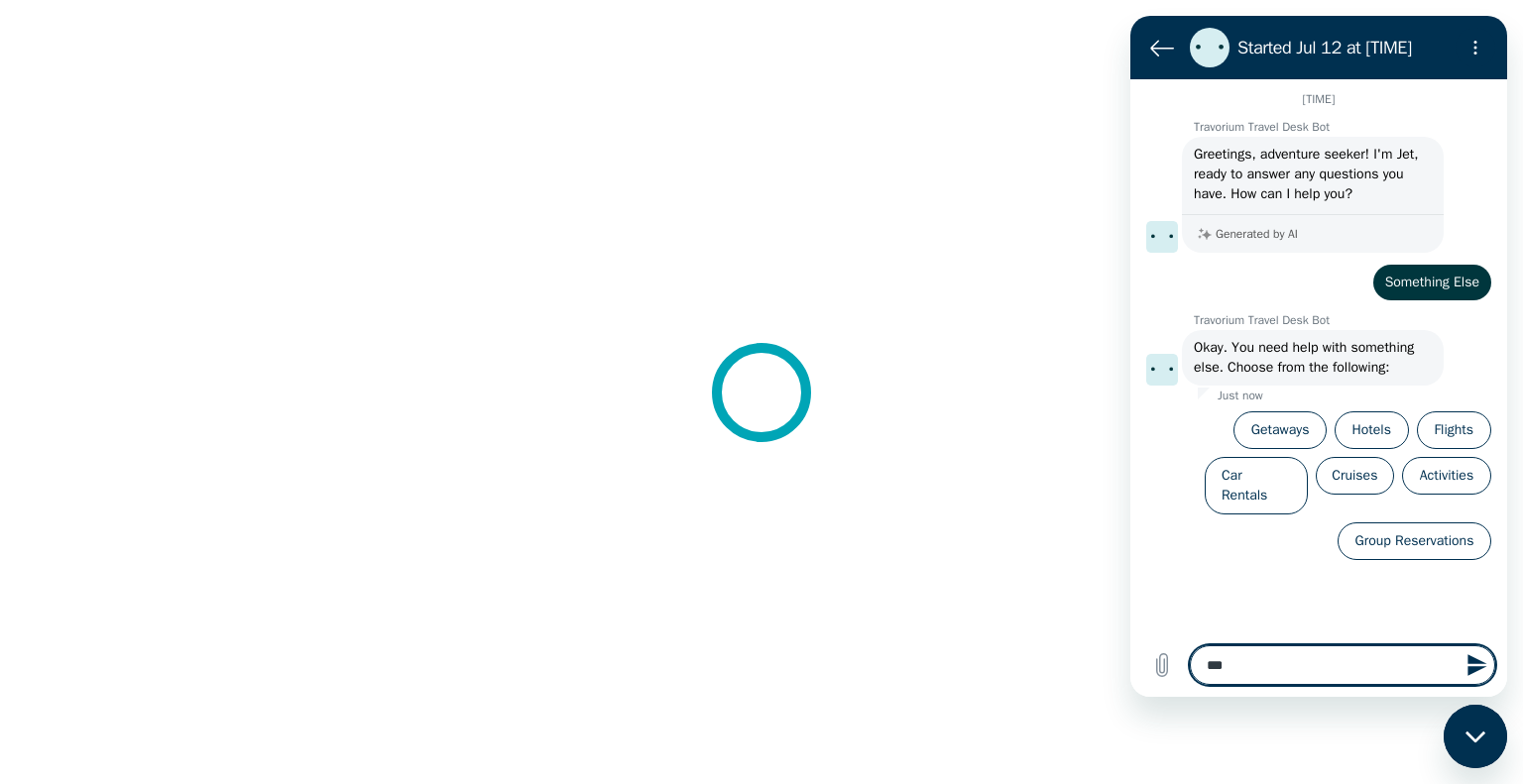 type on "**" 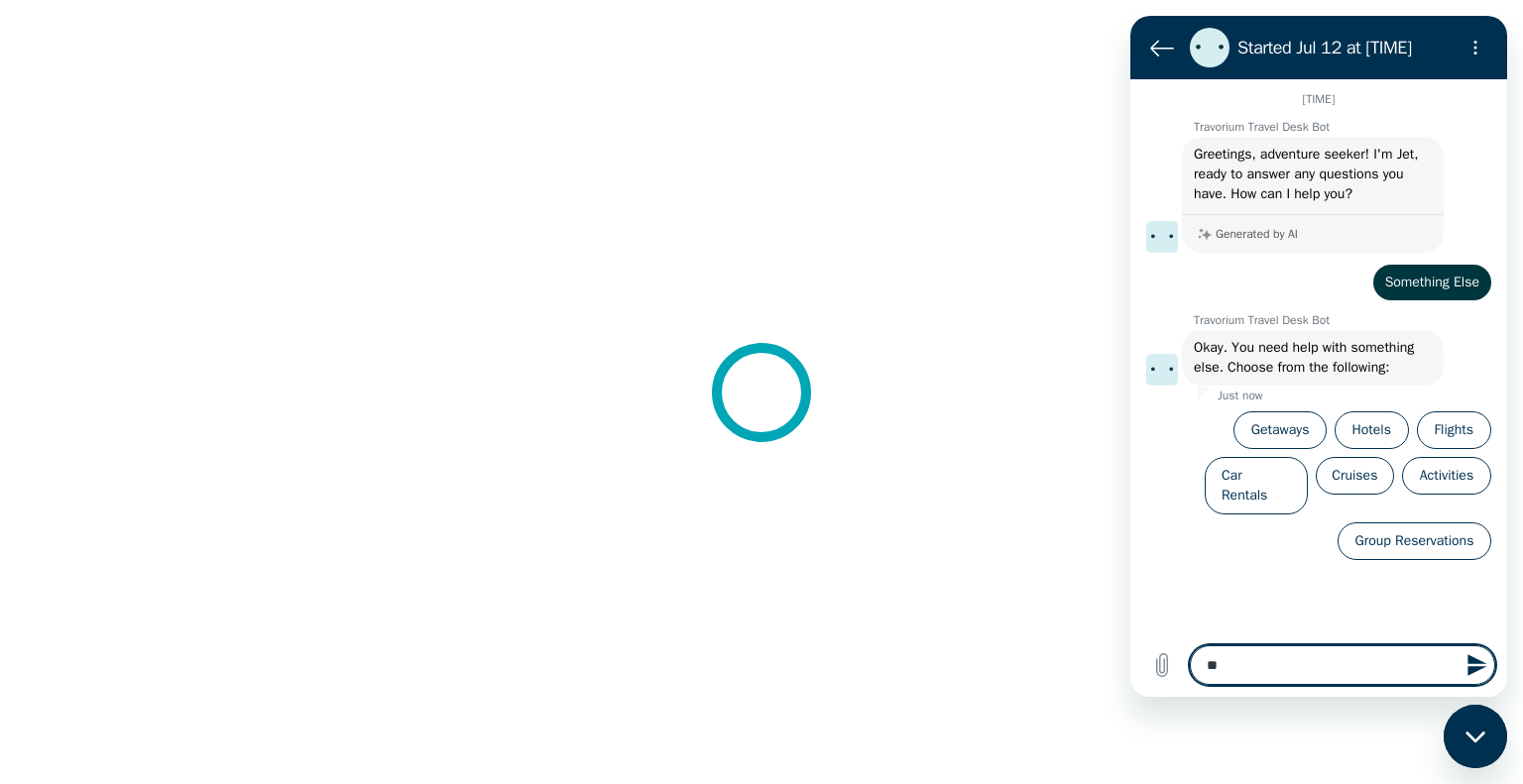 type on "***" 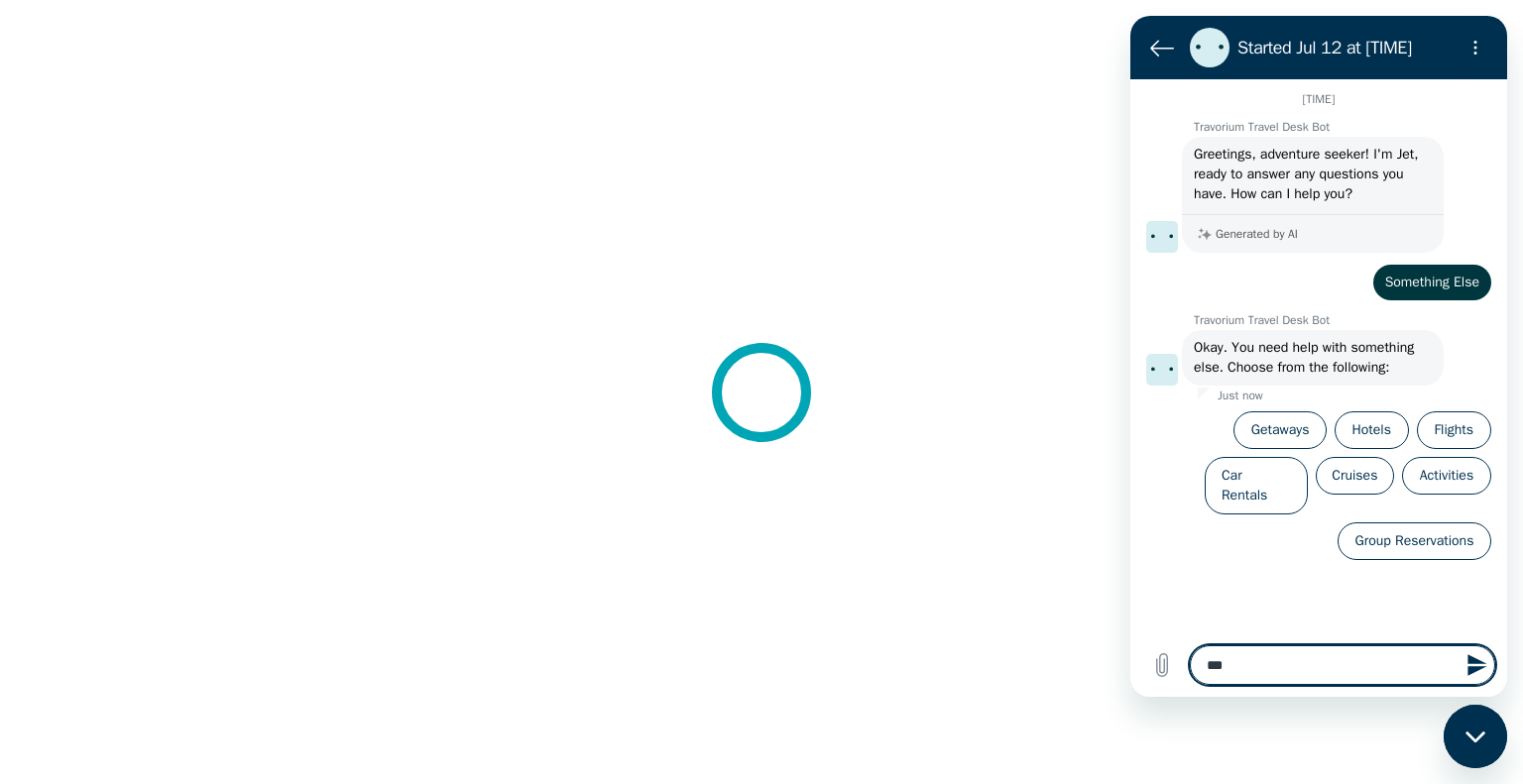 type on "****" 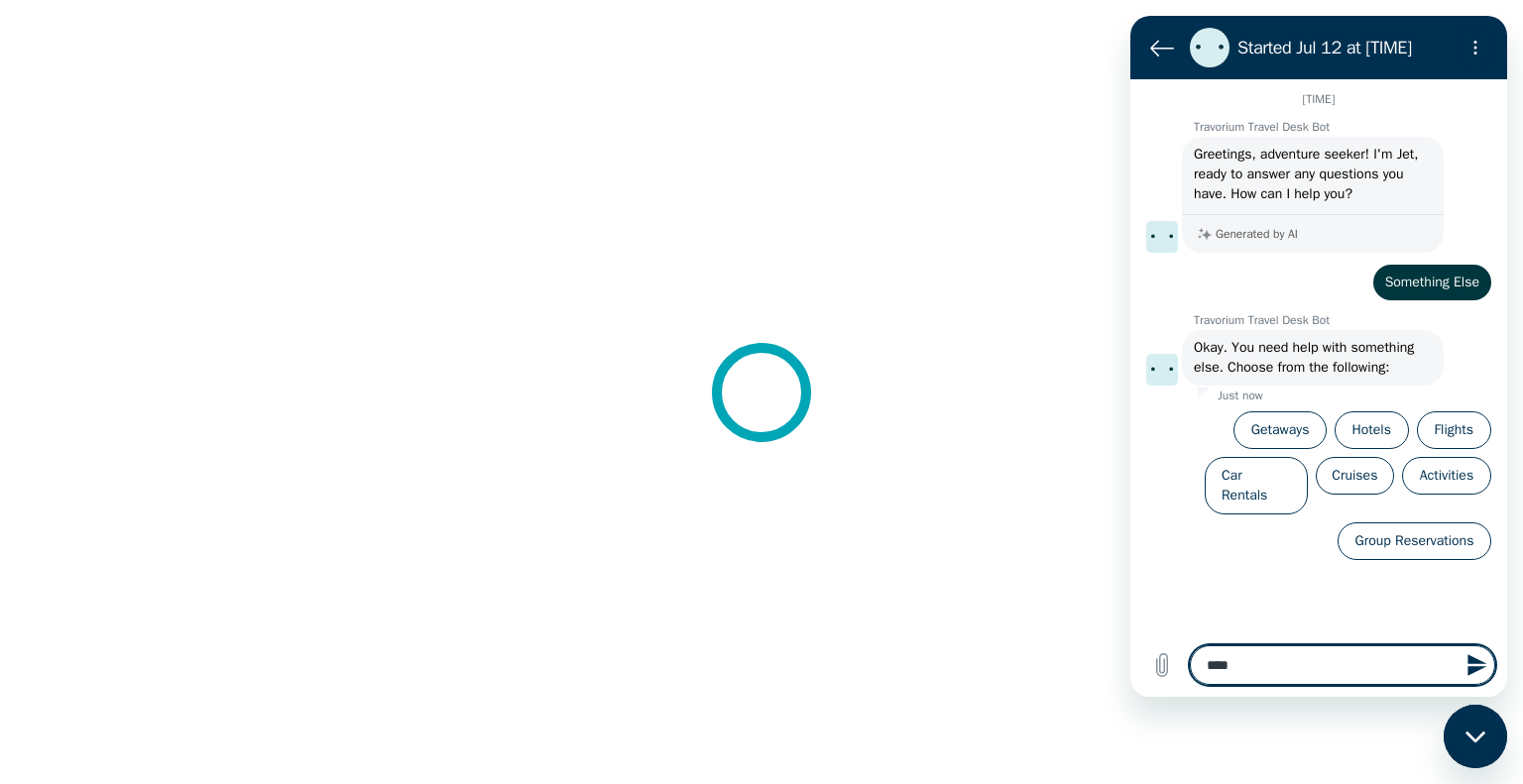 type on "*****" 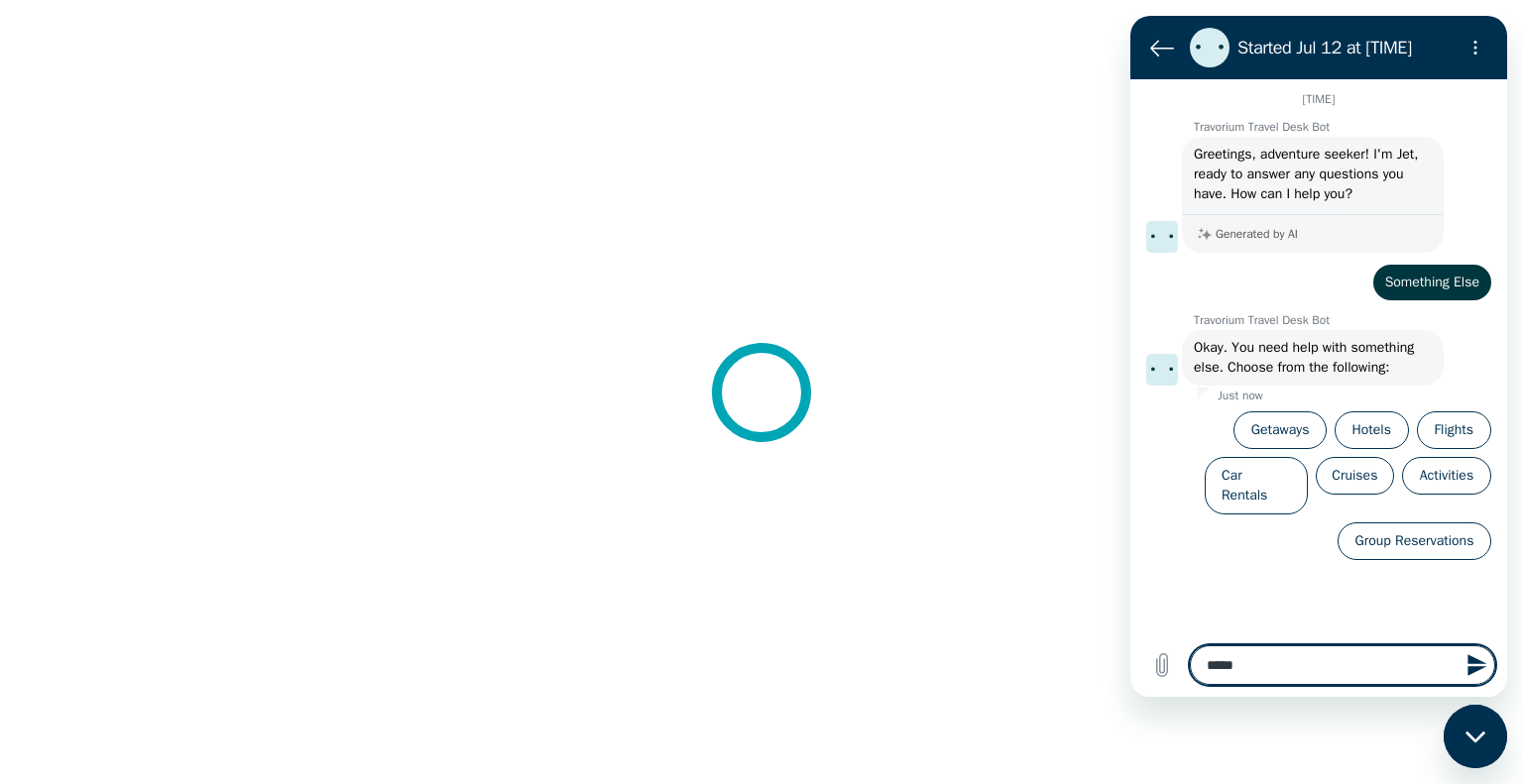 type on "*****" 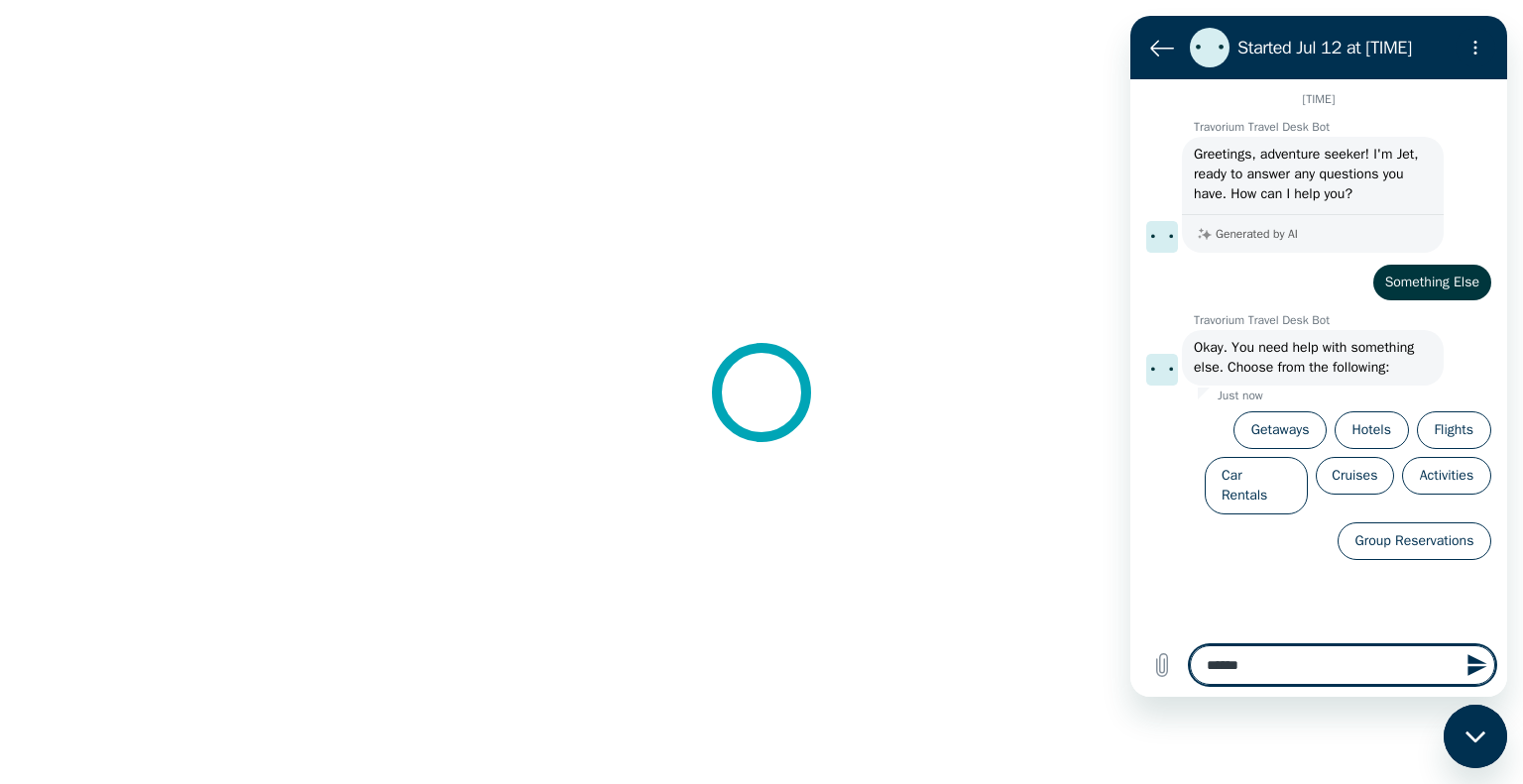 type on "*******" 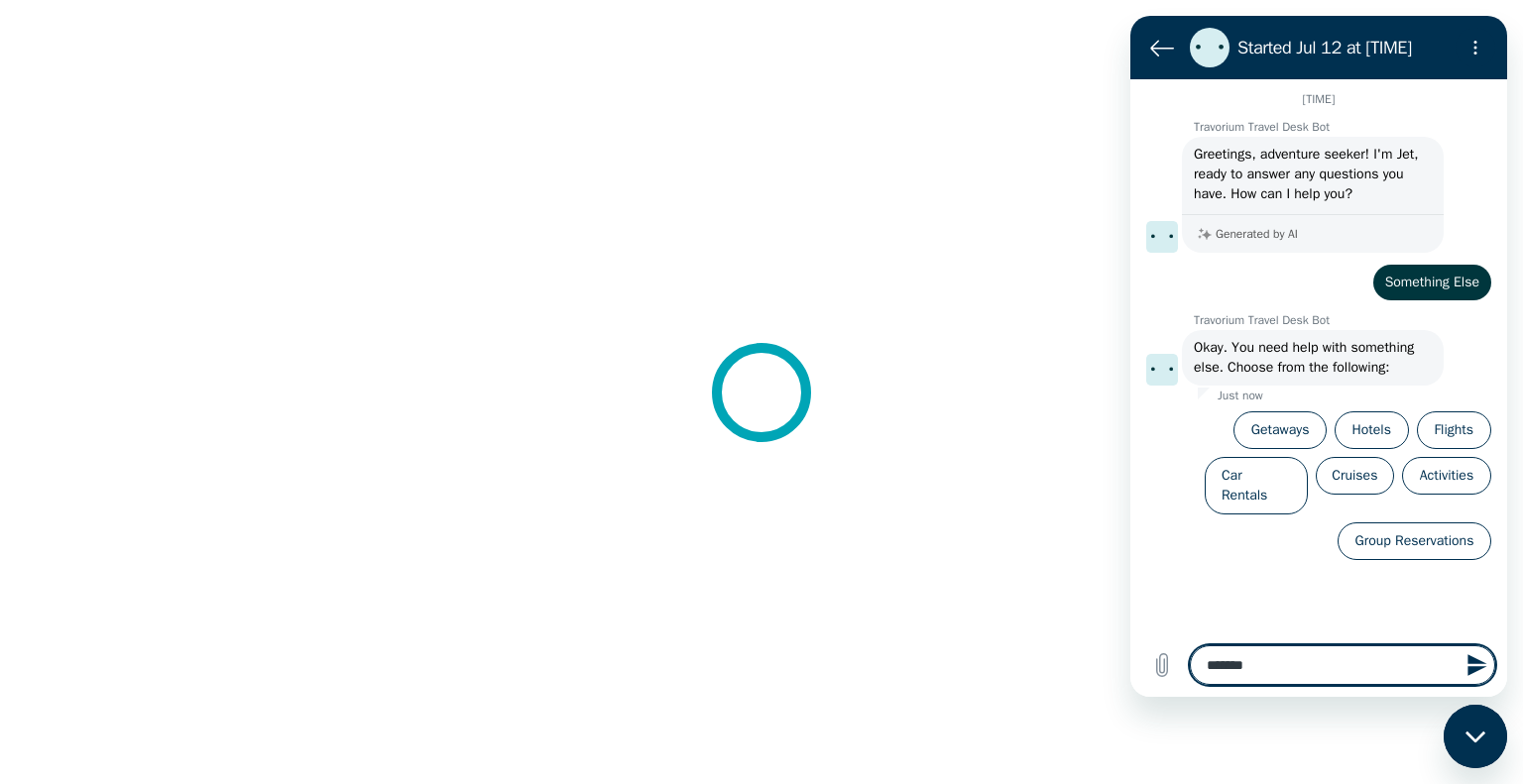 type on "********" 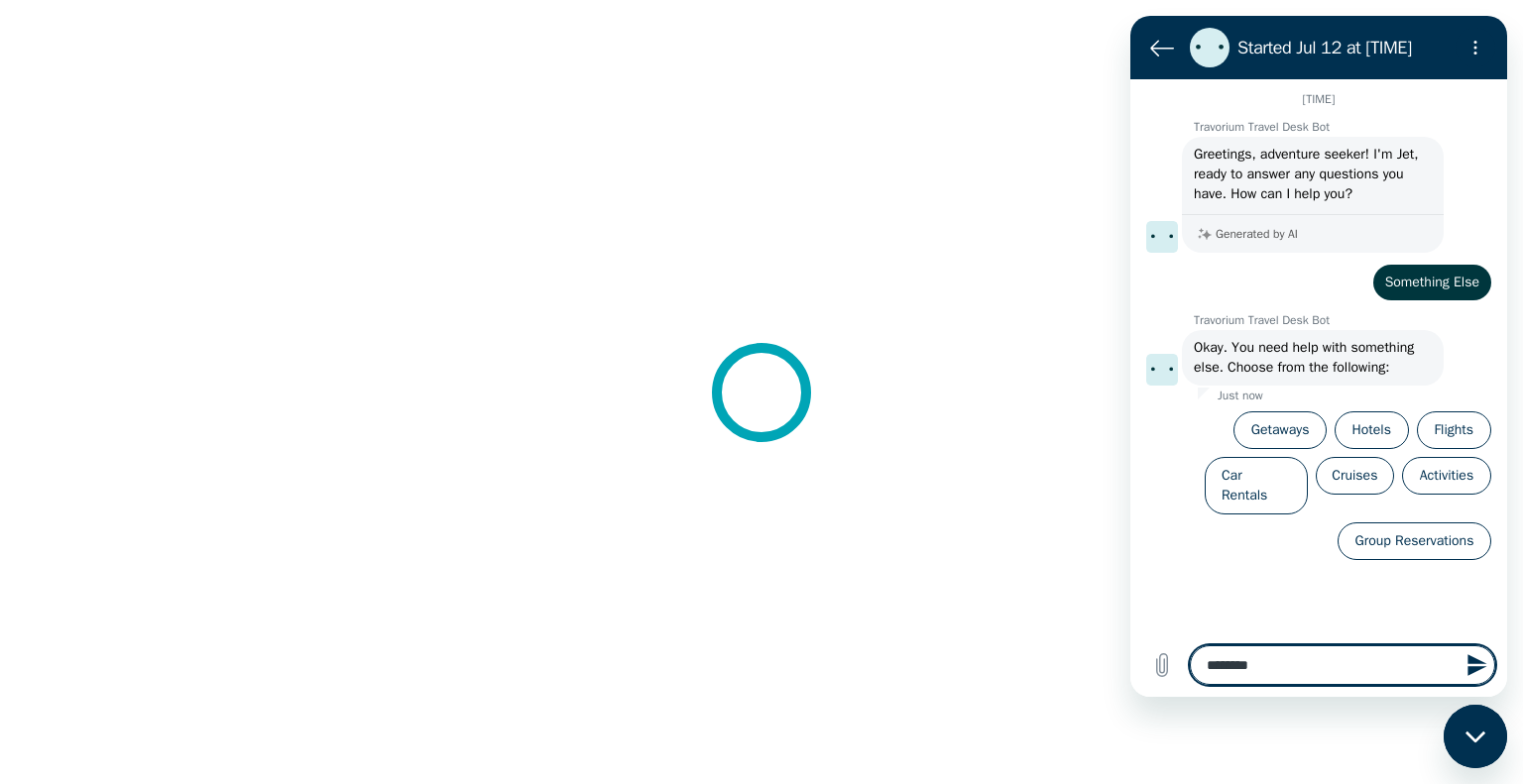 type on "*********" 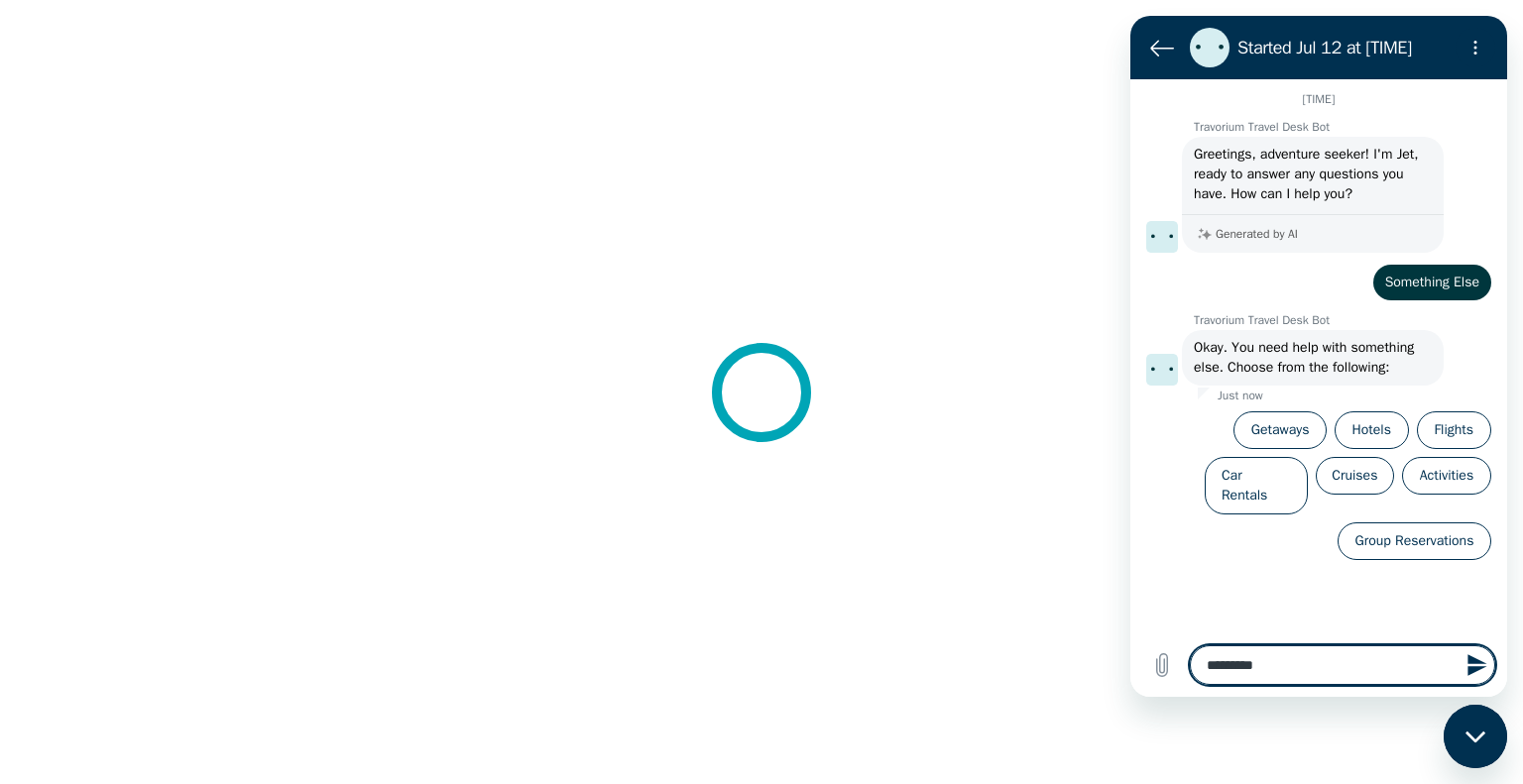 type on "*" 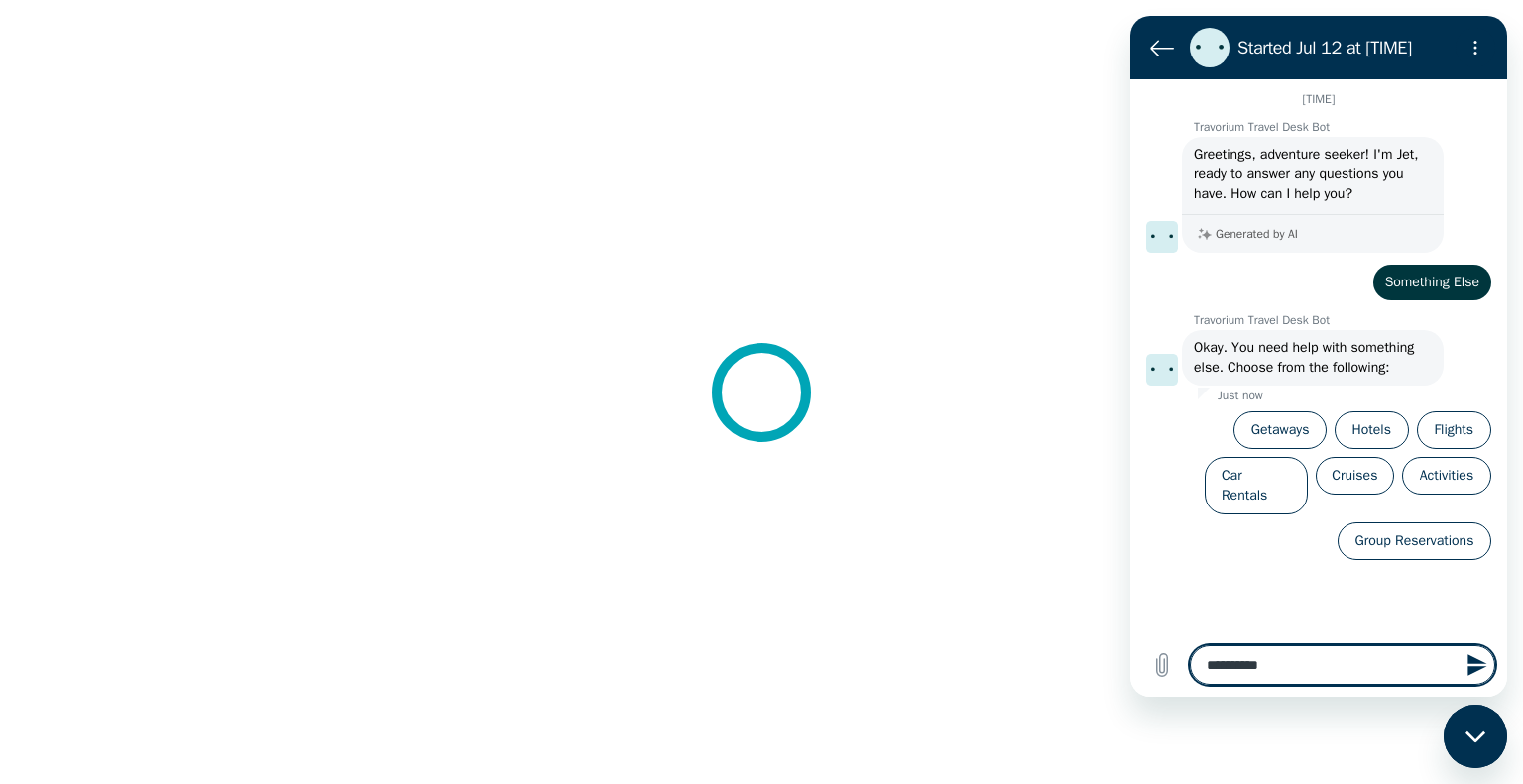 type on "**********" 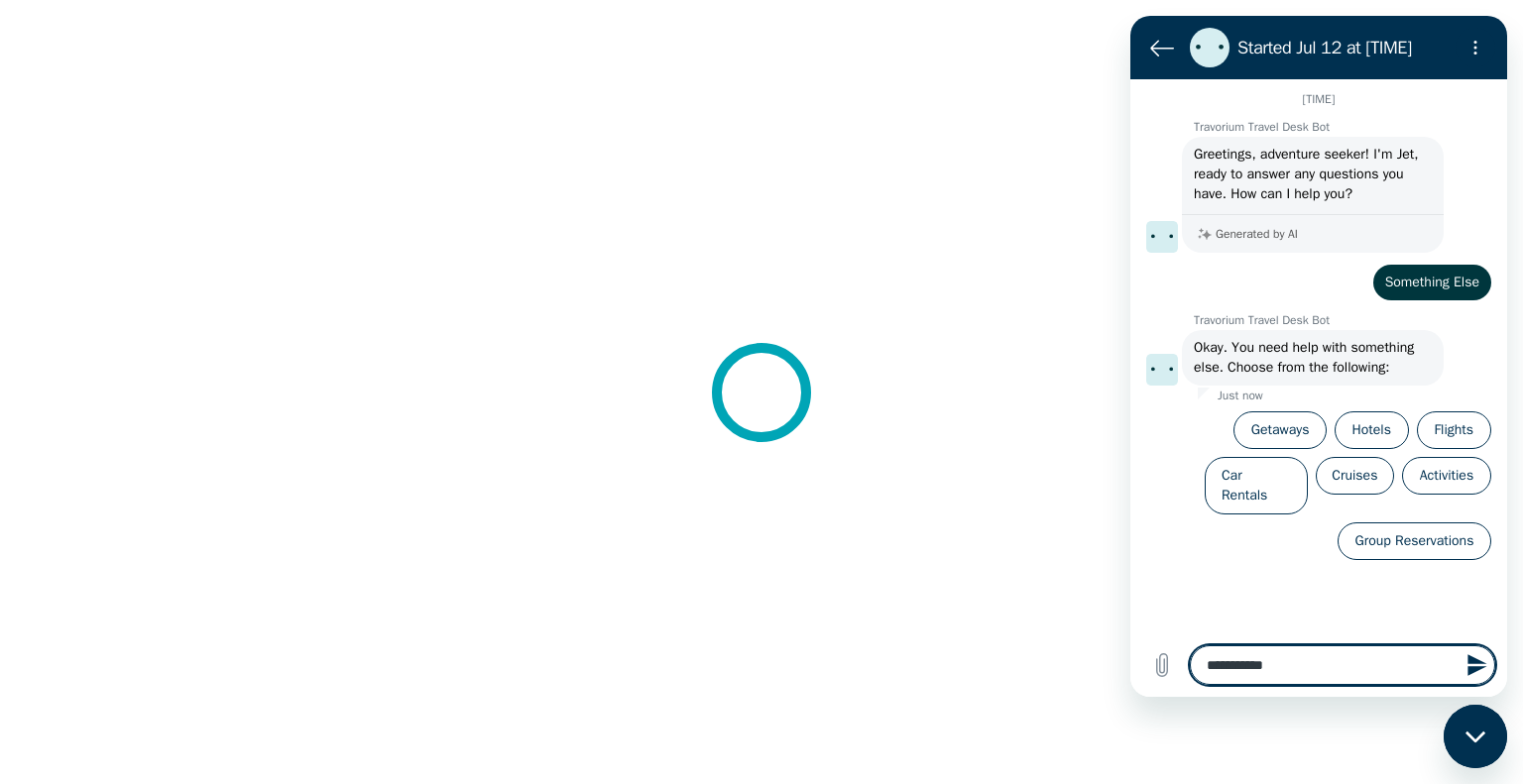 type on "**********" 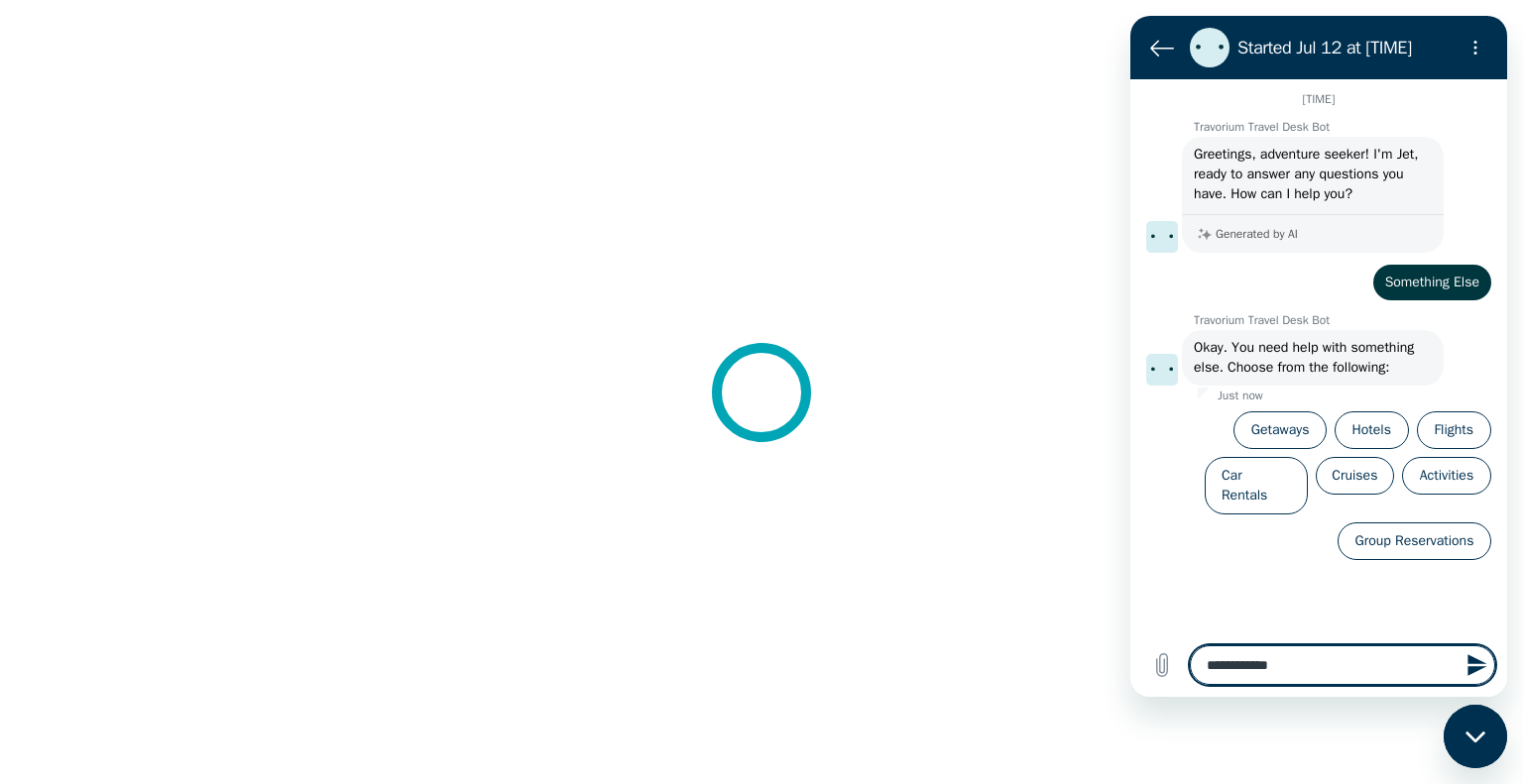 type on "**********" 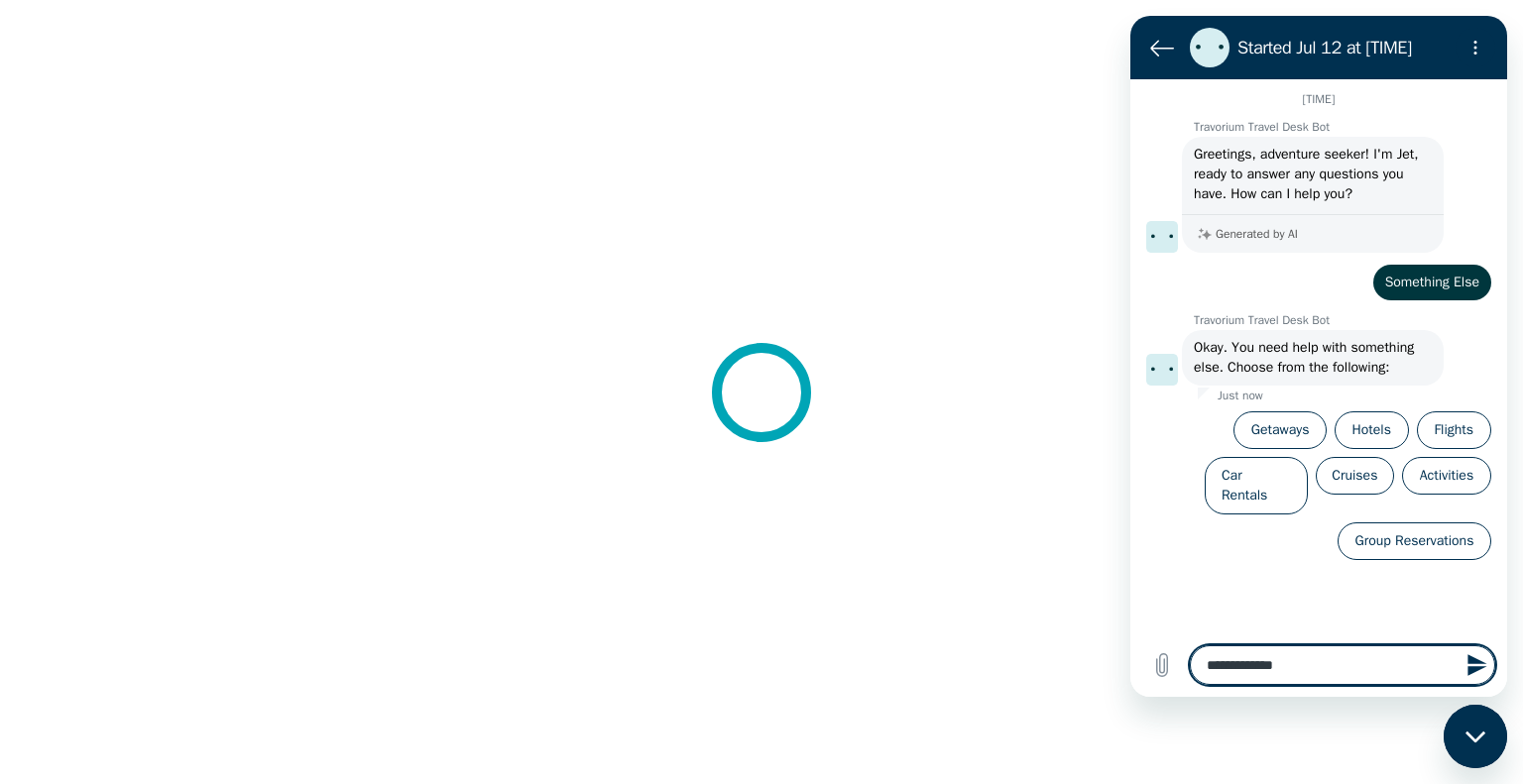 type on "**********" 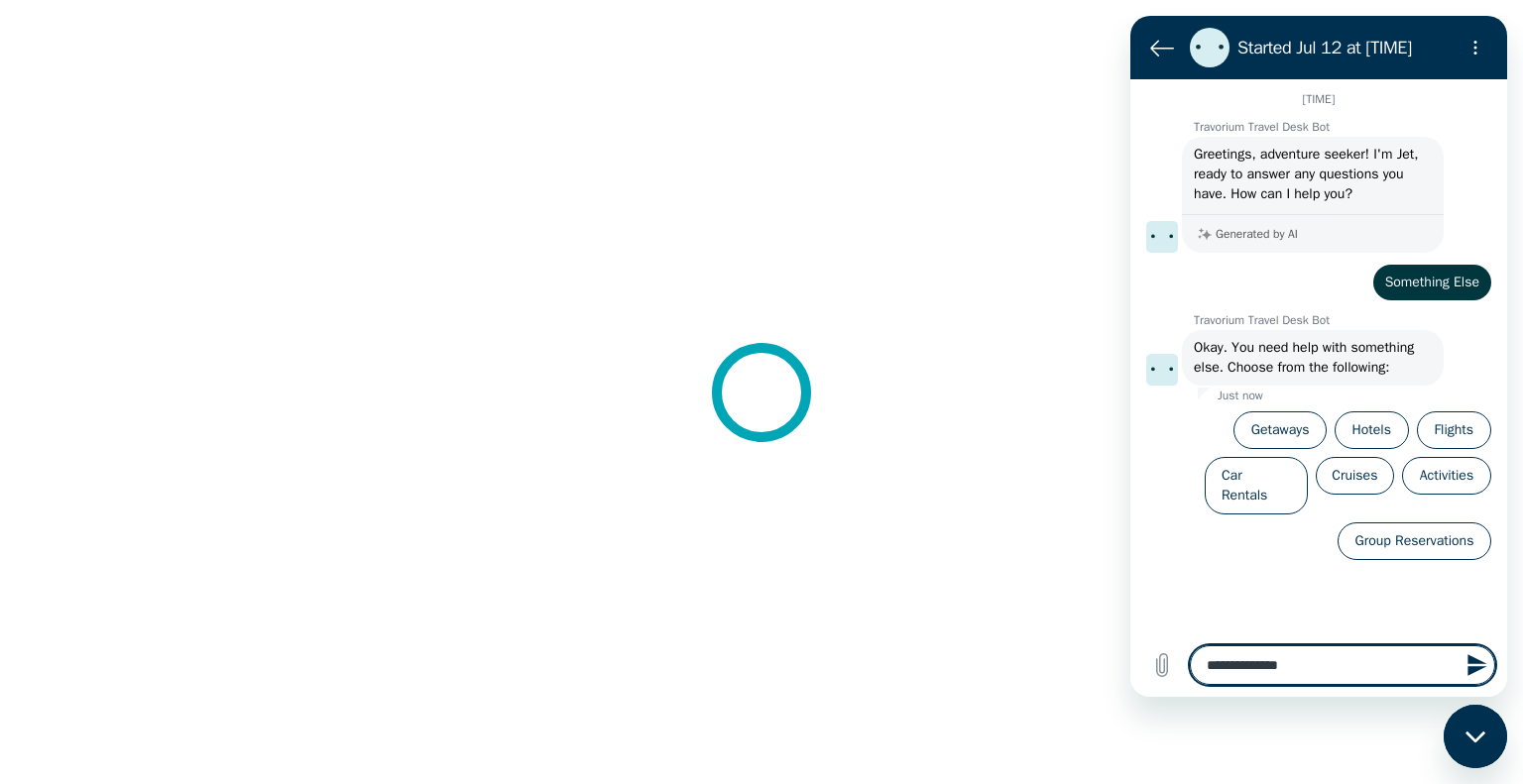 type on "*" 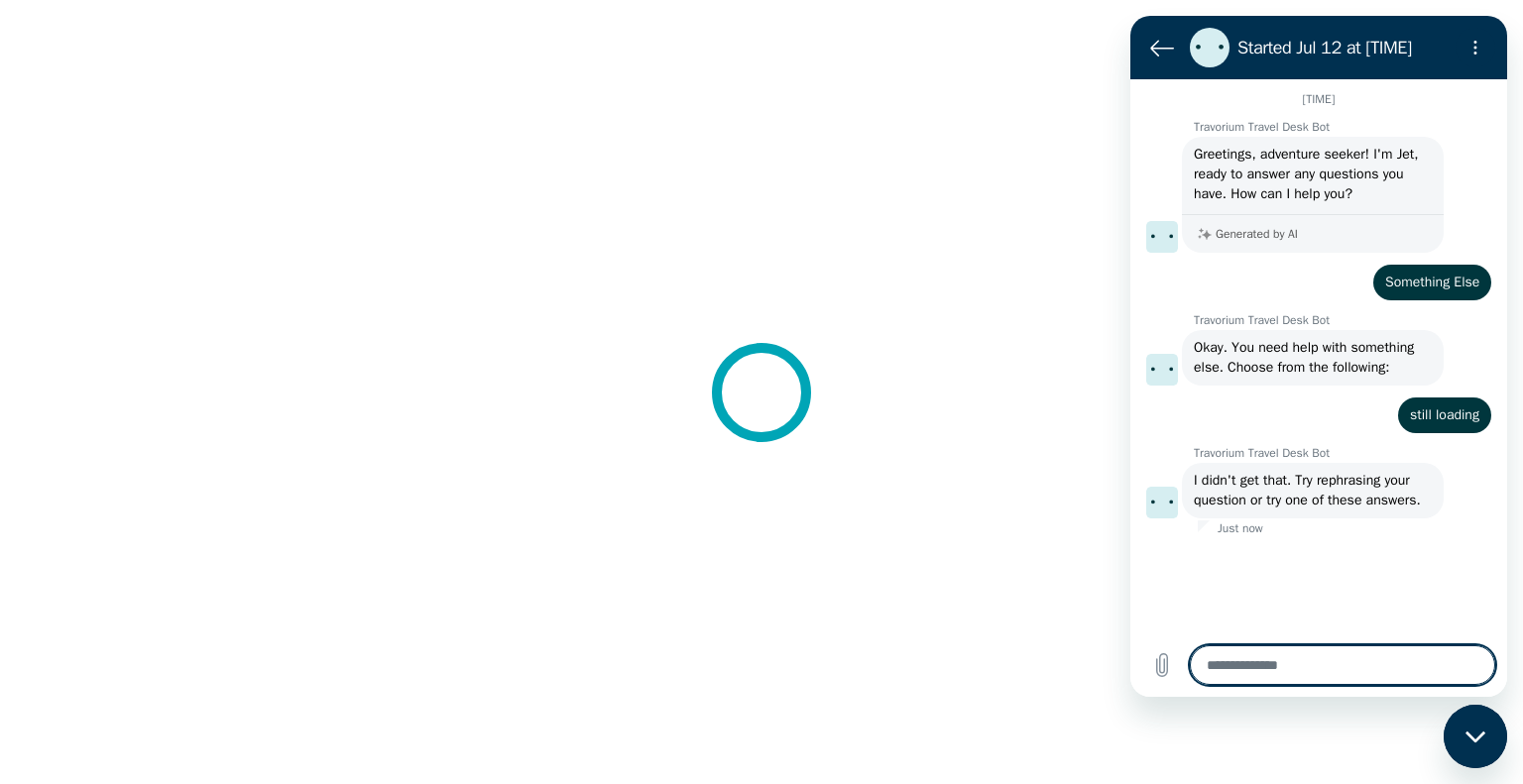 type on "*" 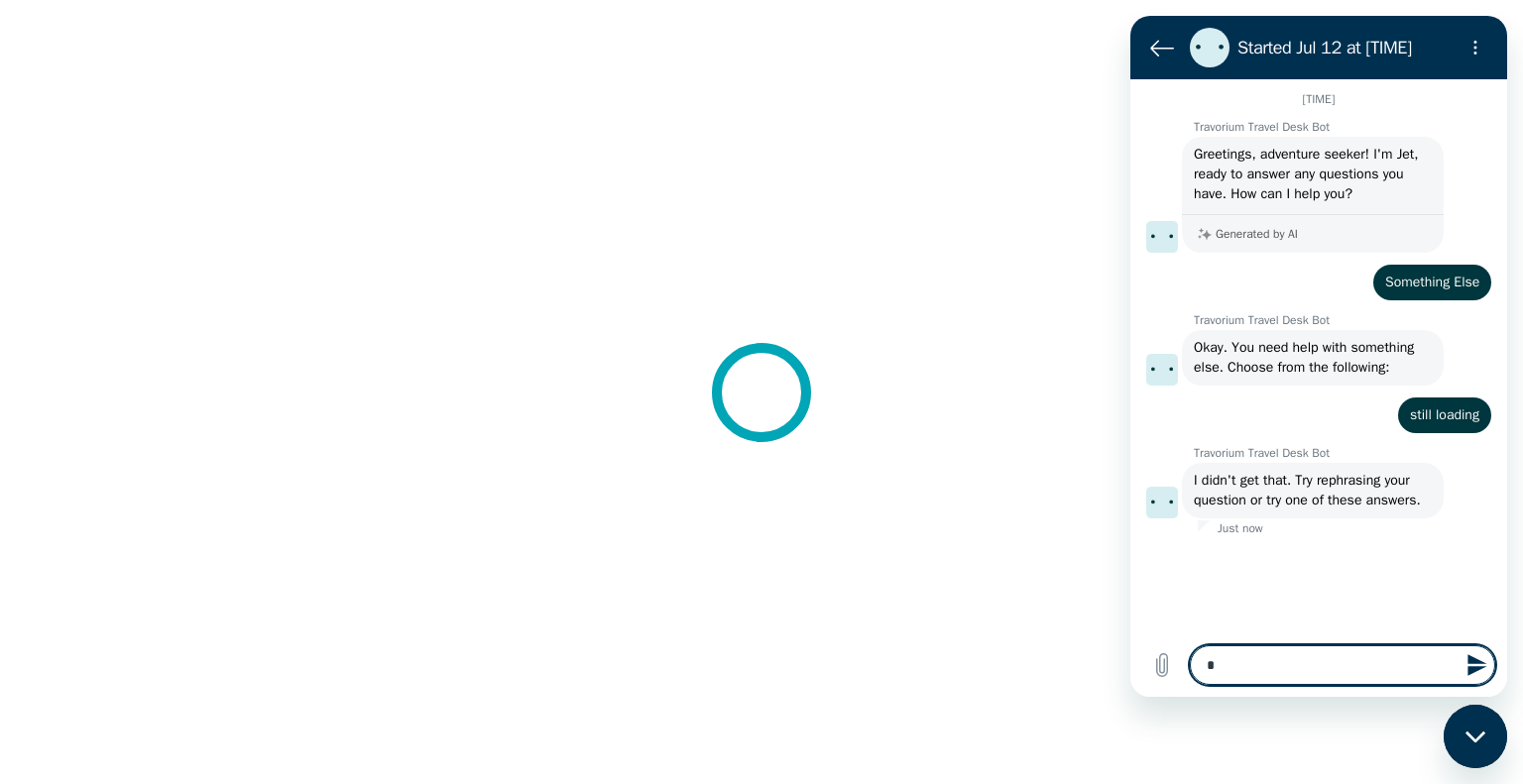 type on "**" 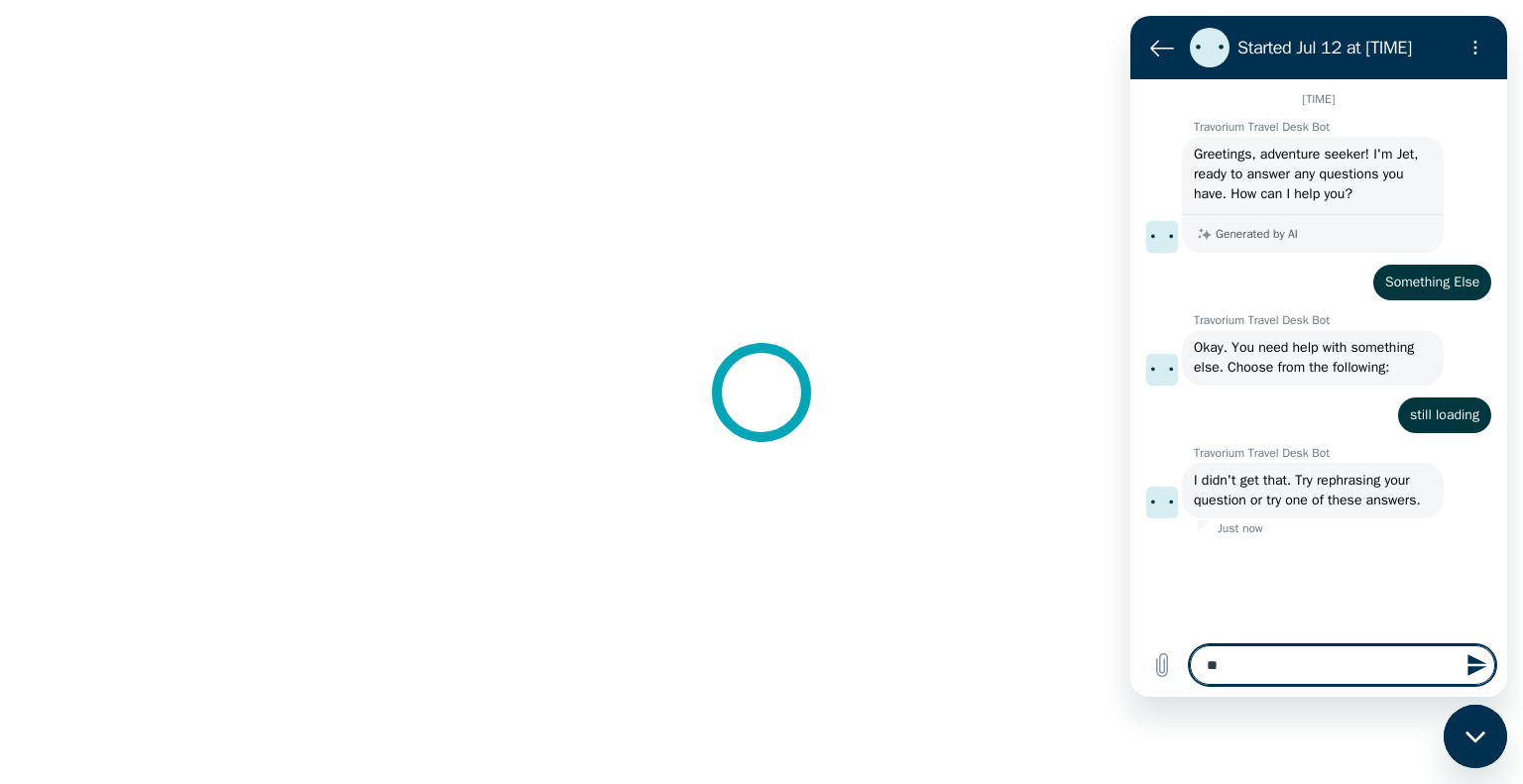type on "***" 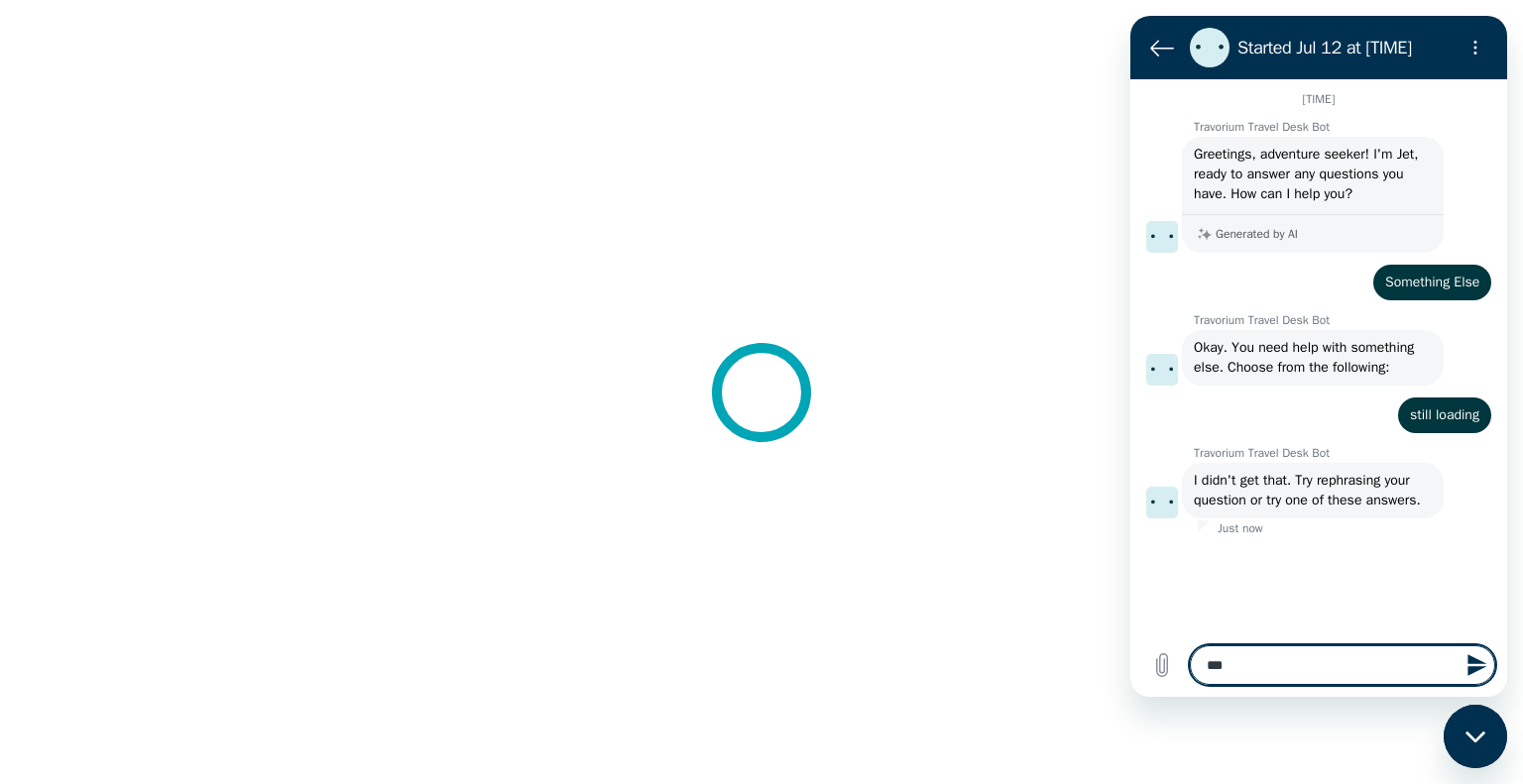 type on "****" 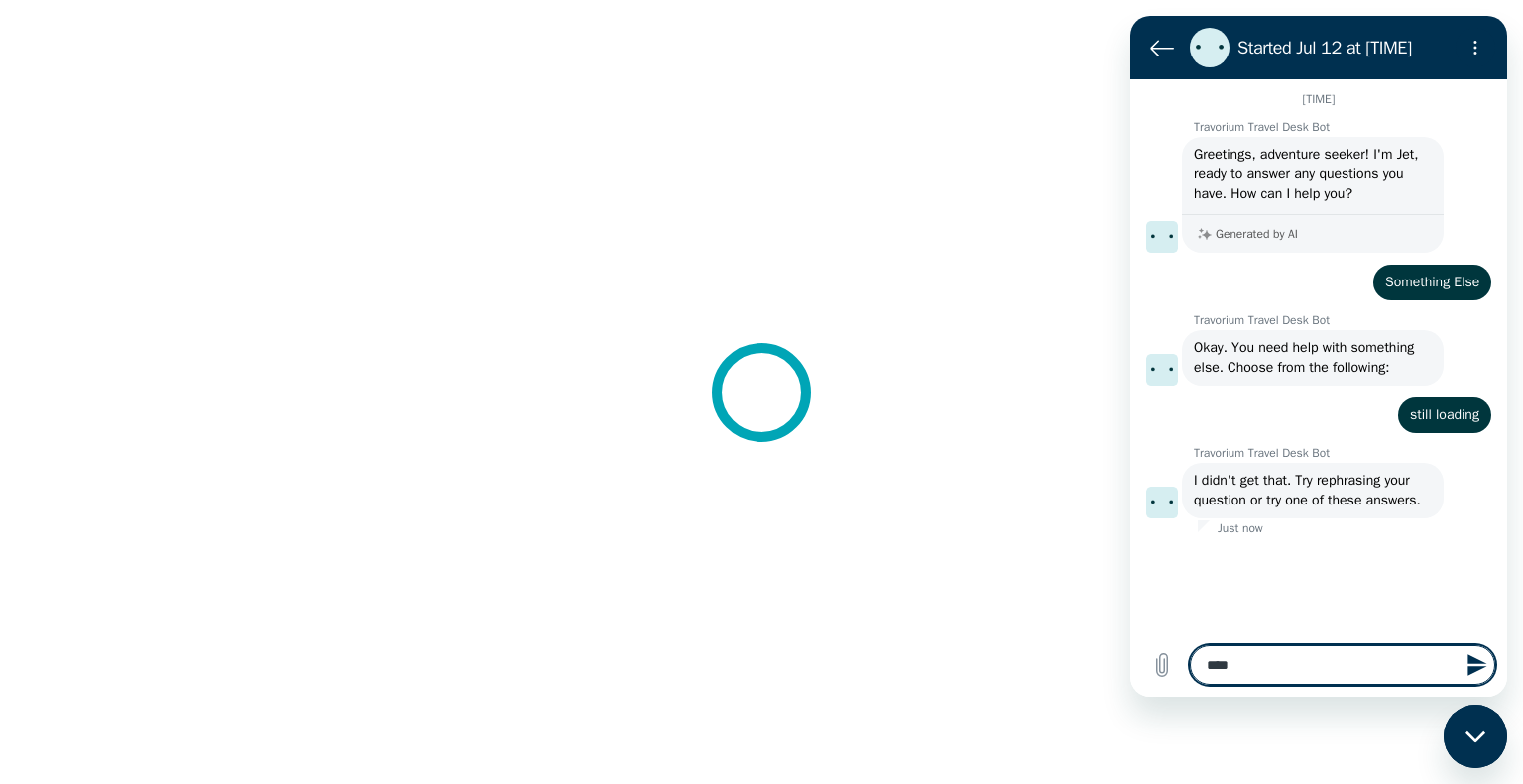 type on "*****" 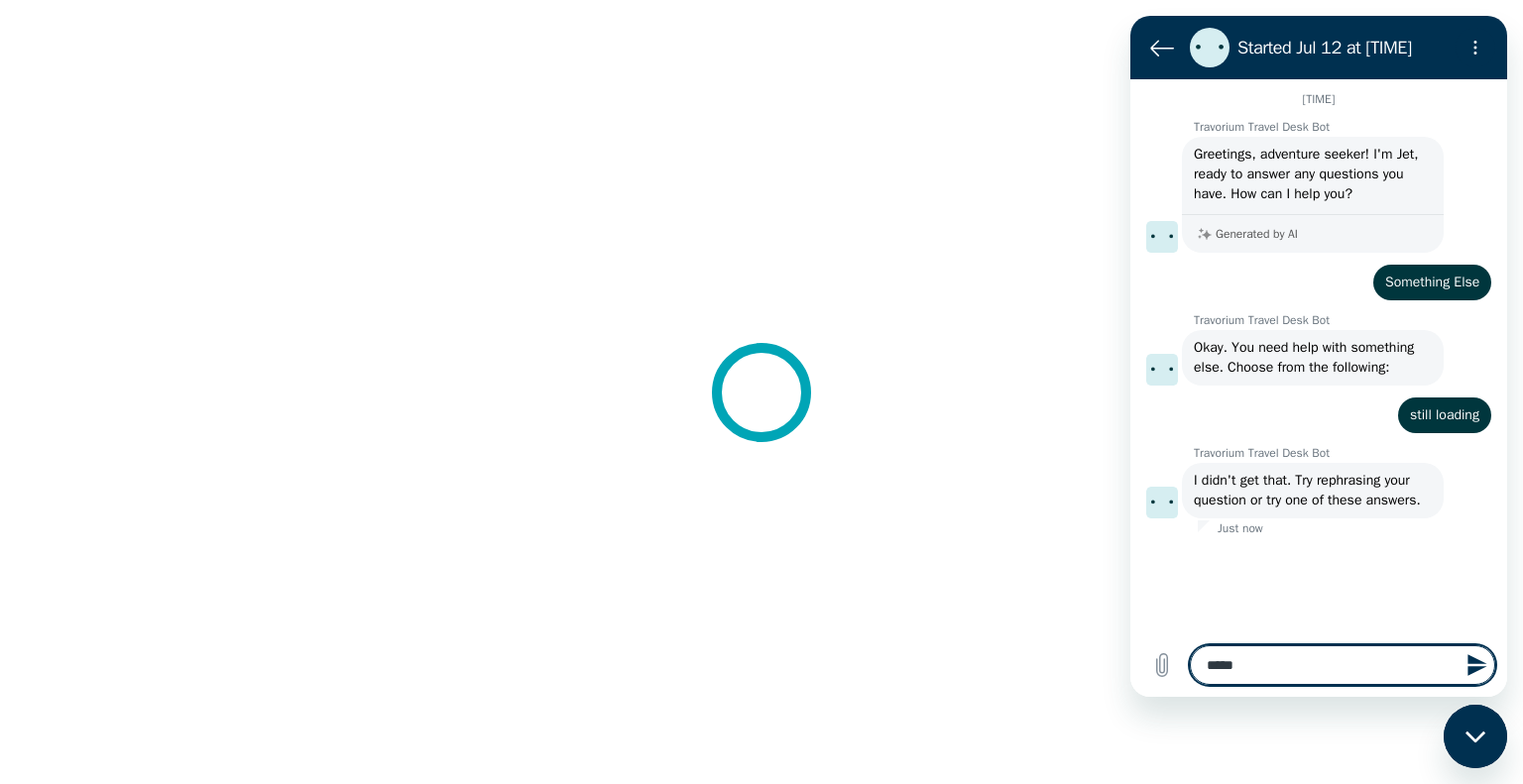 type on "******" 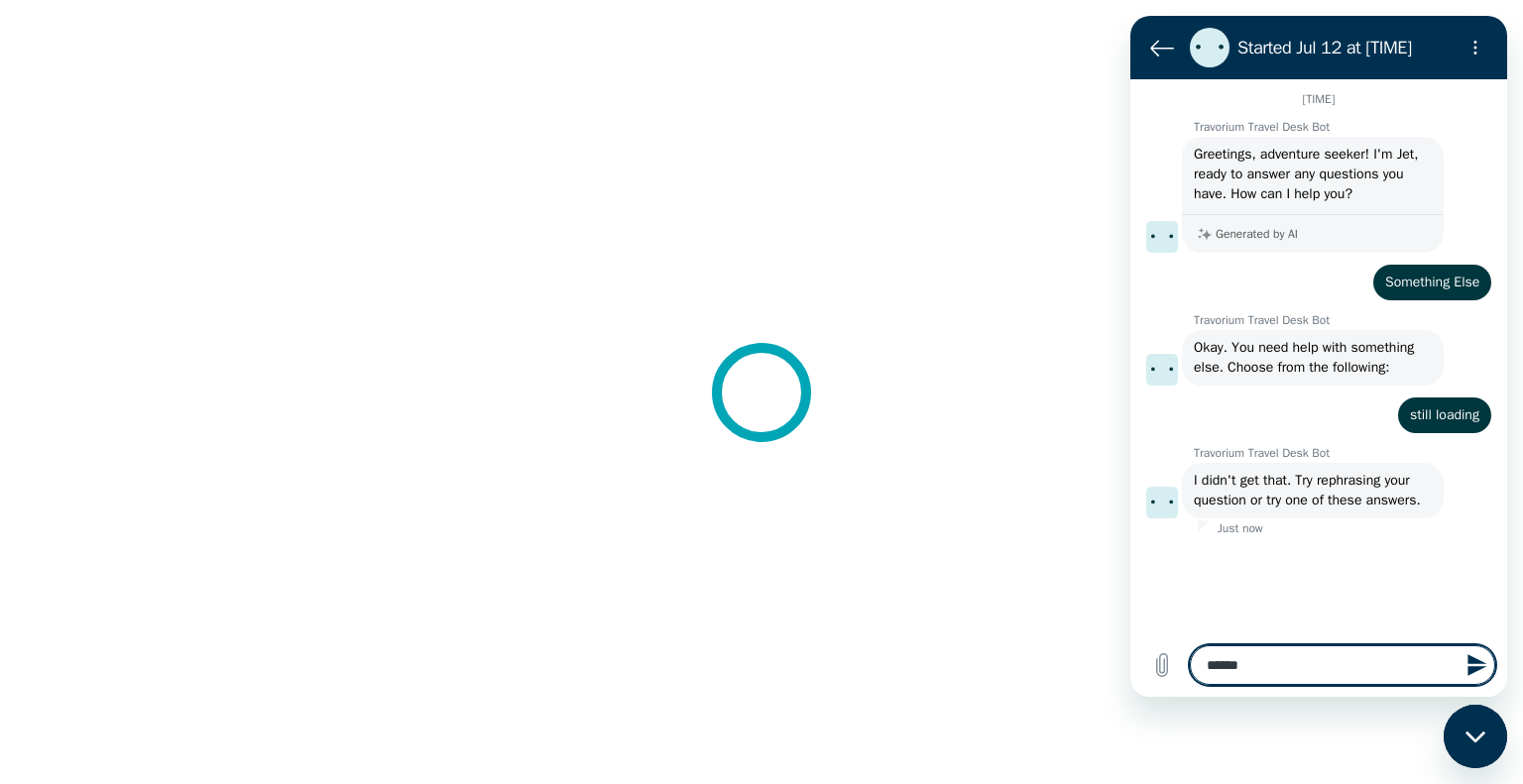 type on "*******" 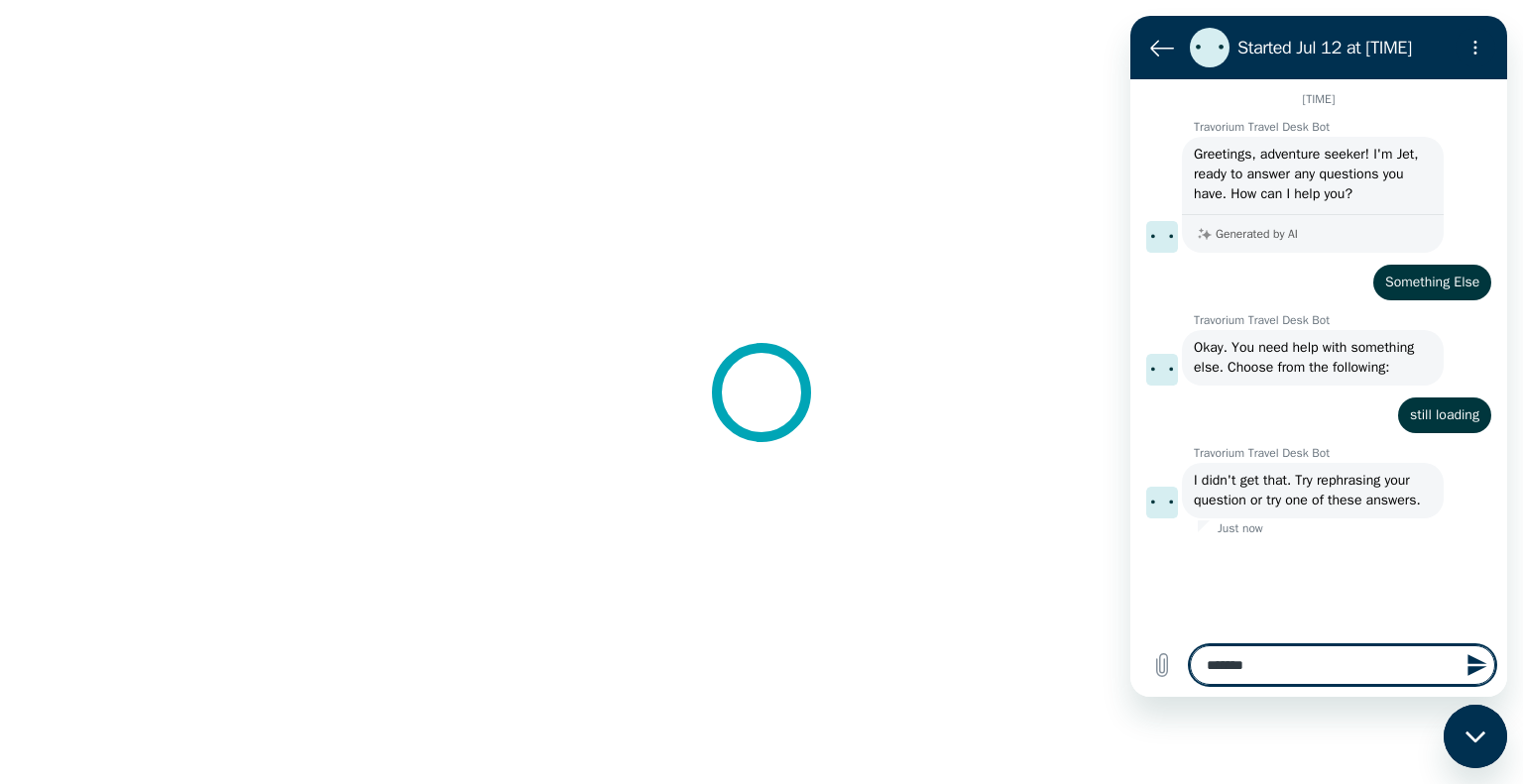 type on "*******" 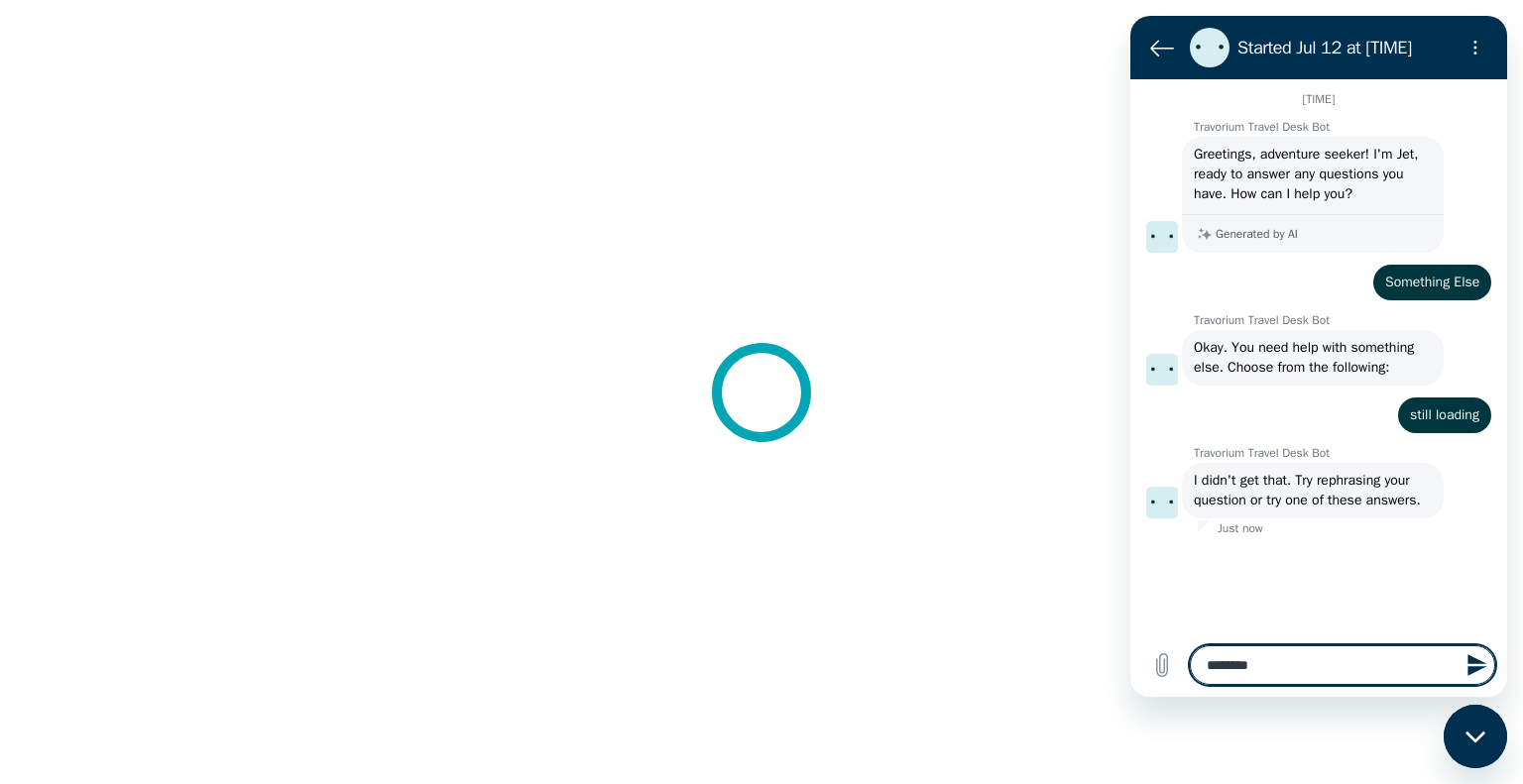 type on "*********" 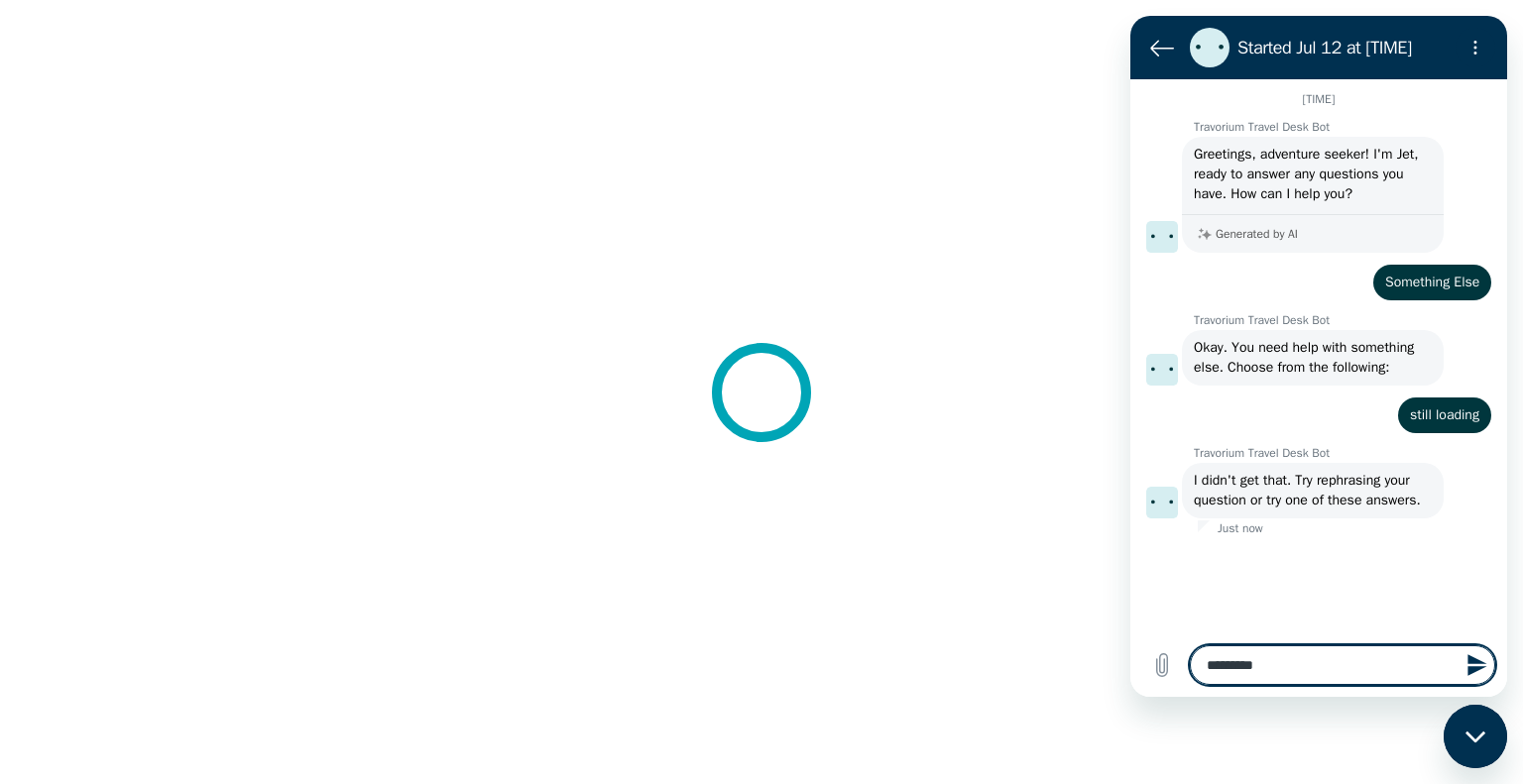 type on "**********" 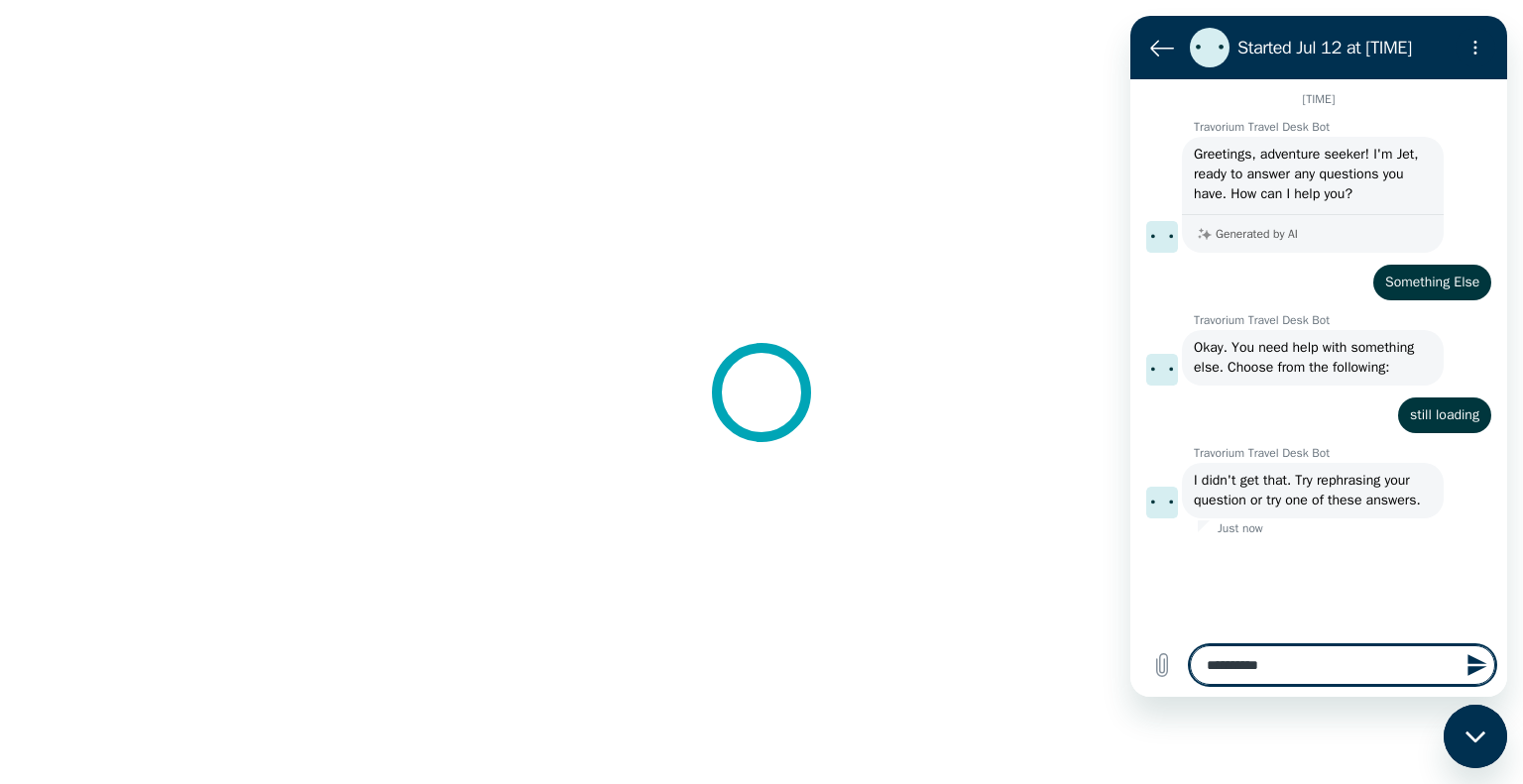 type on "**********" 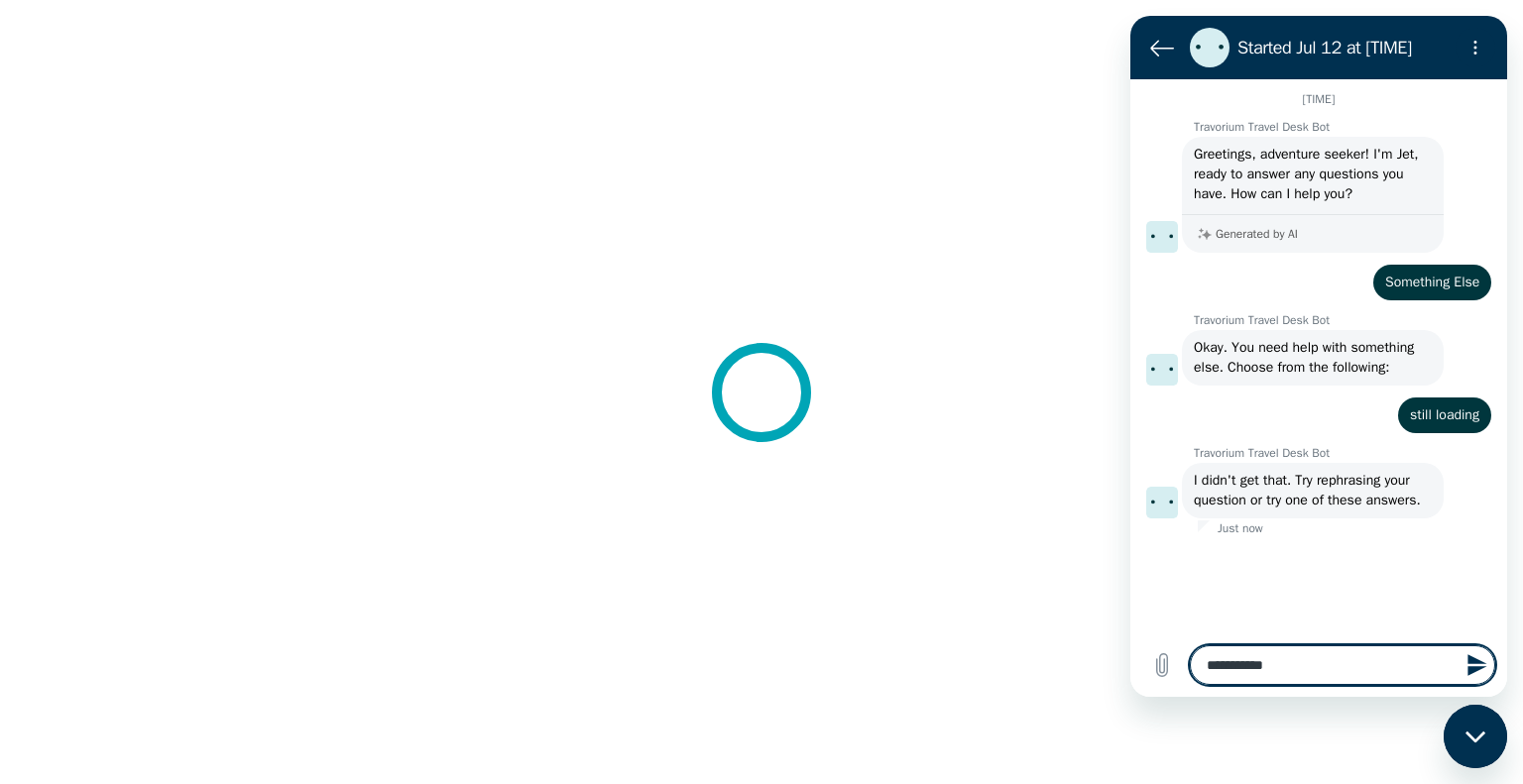 type on "**********" 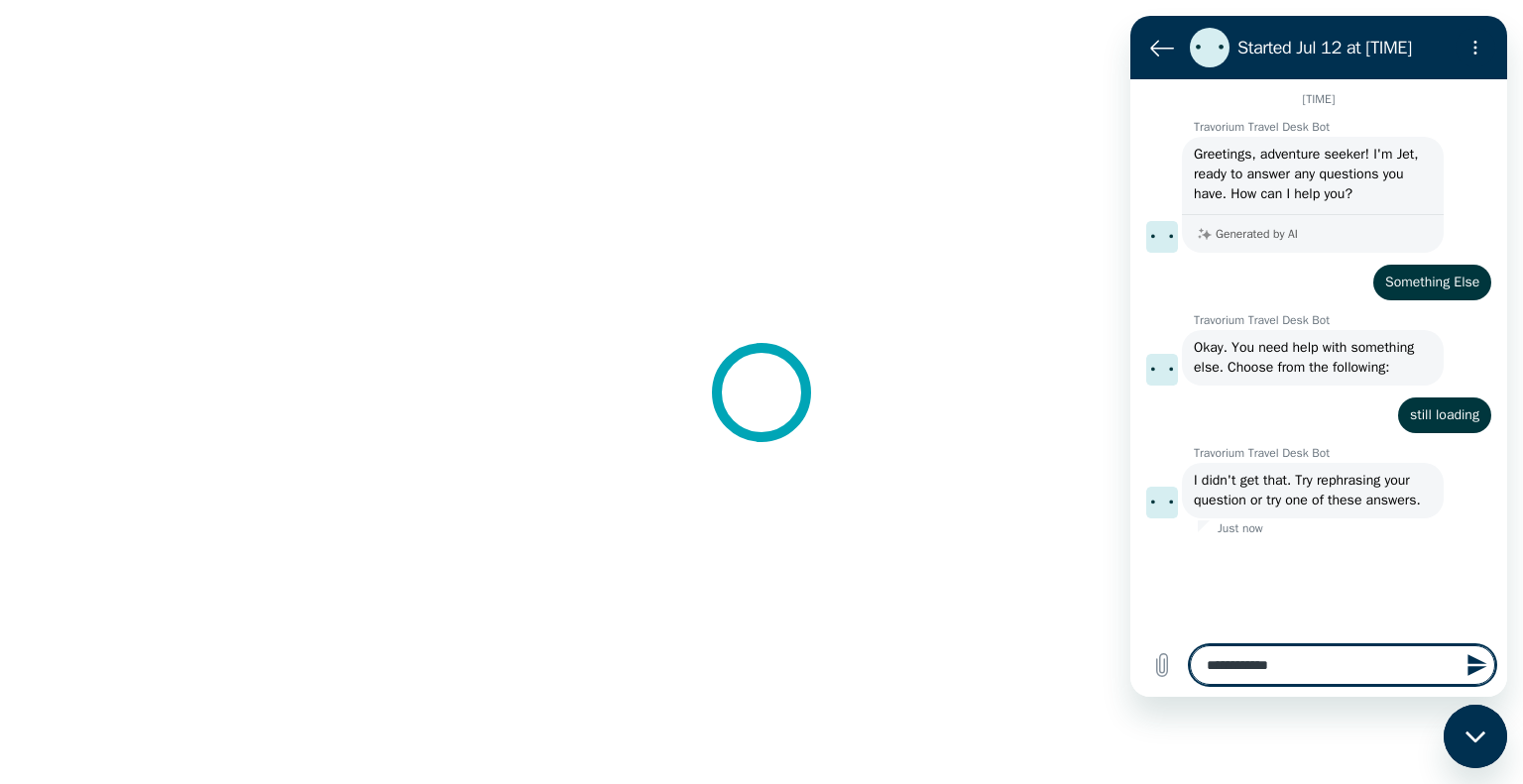 type on "**********" 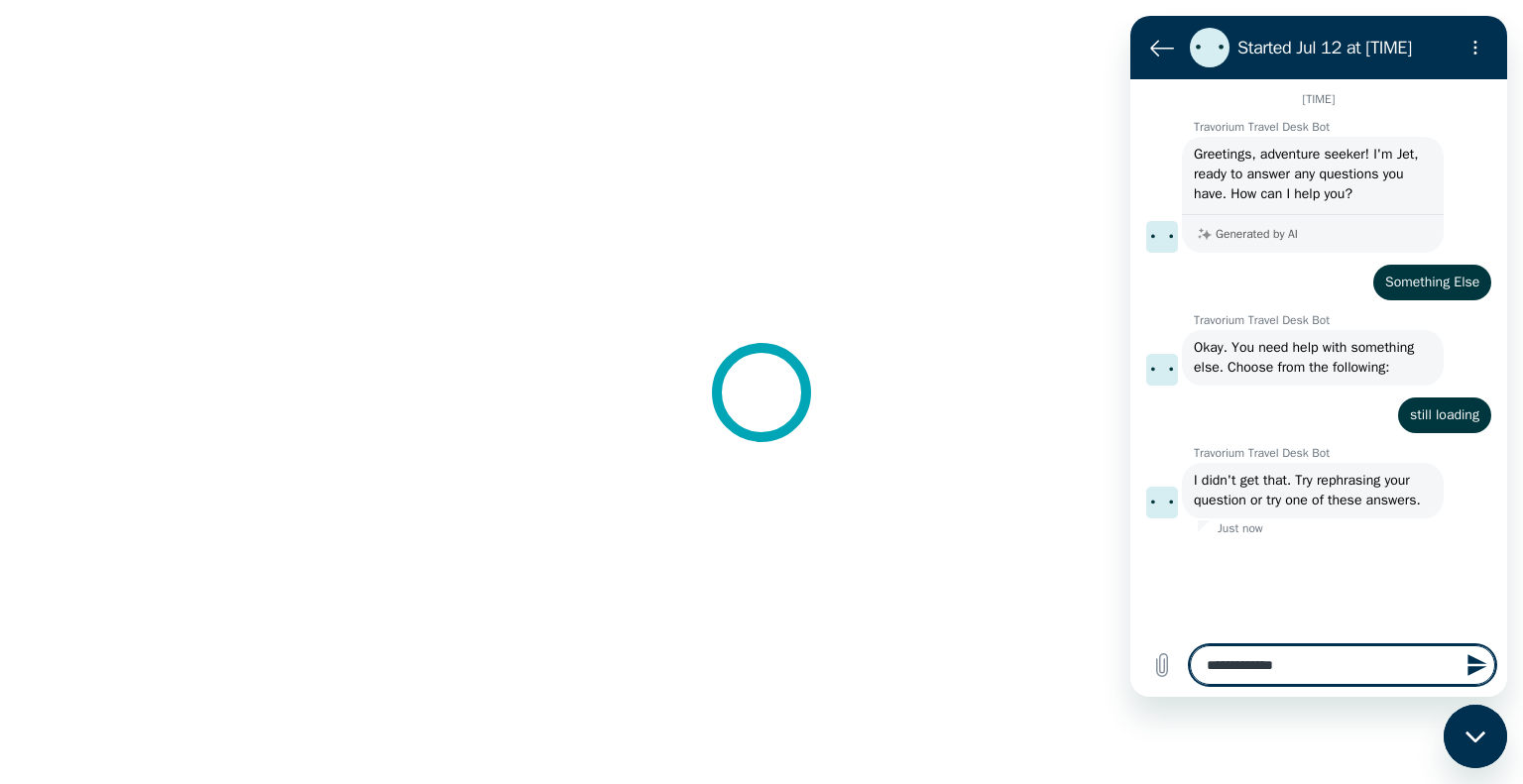 type on "**********" 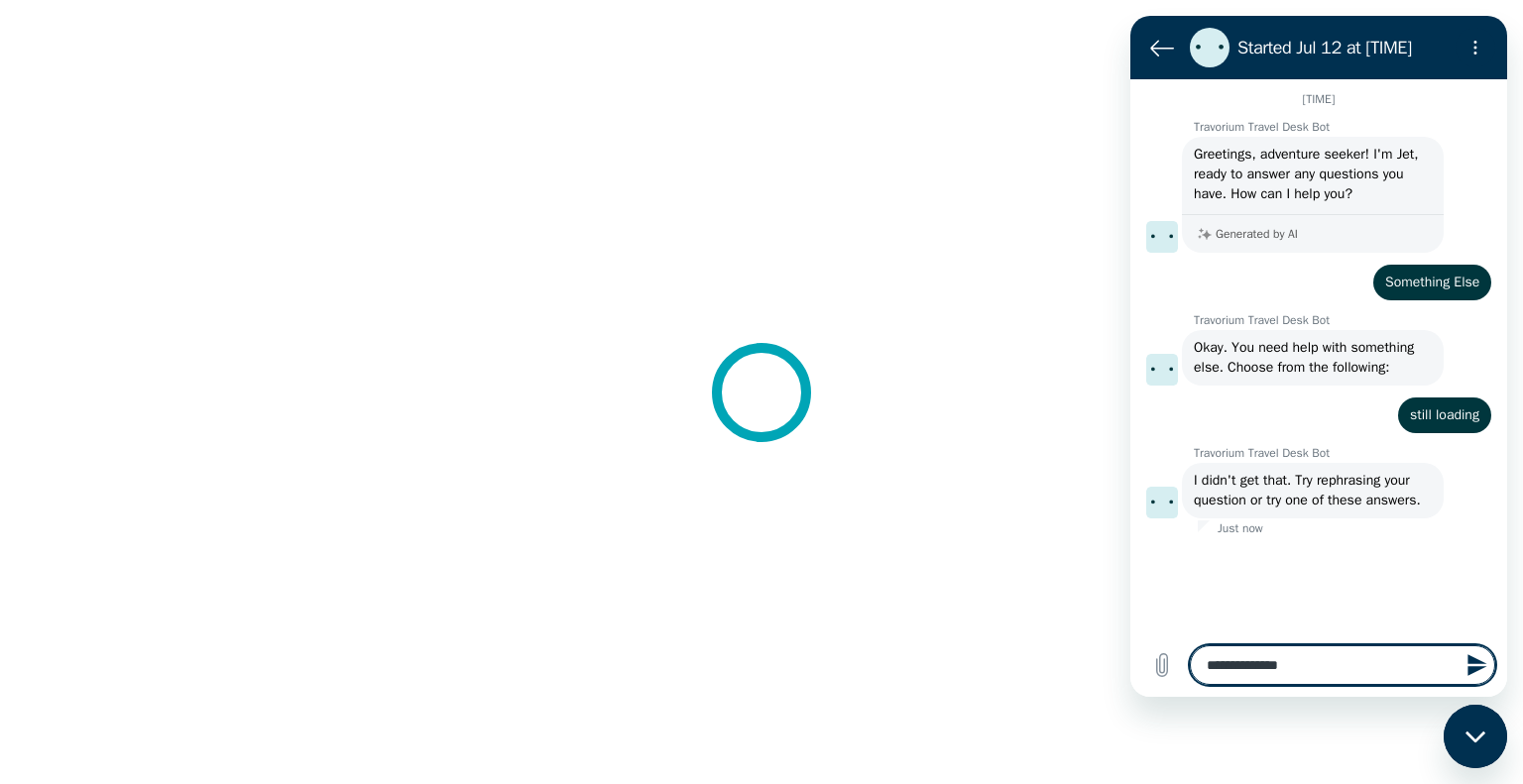 type on "**********" 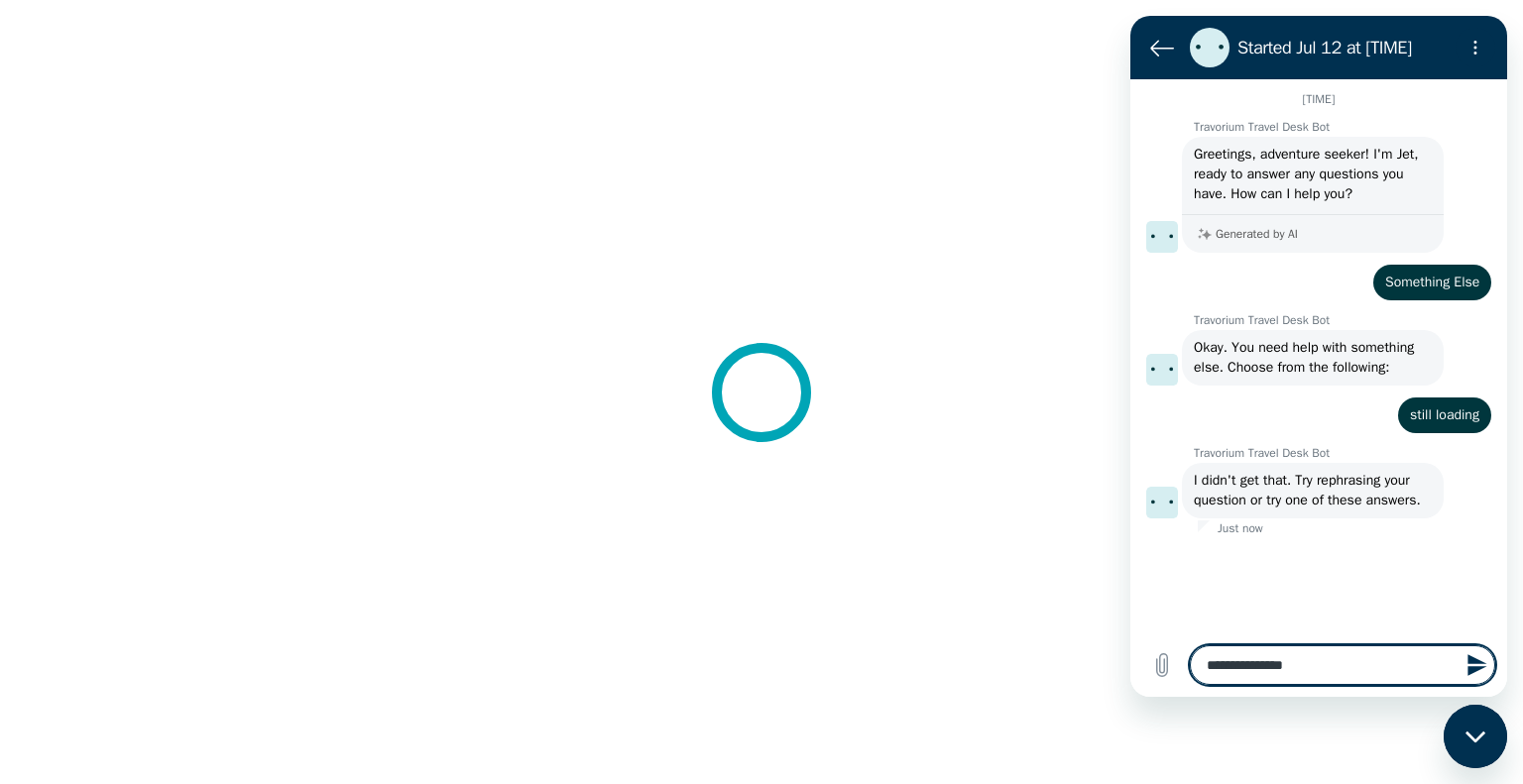 type on "**********" 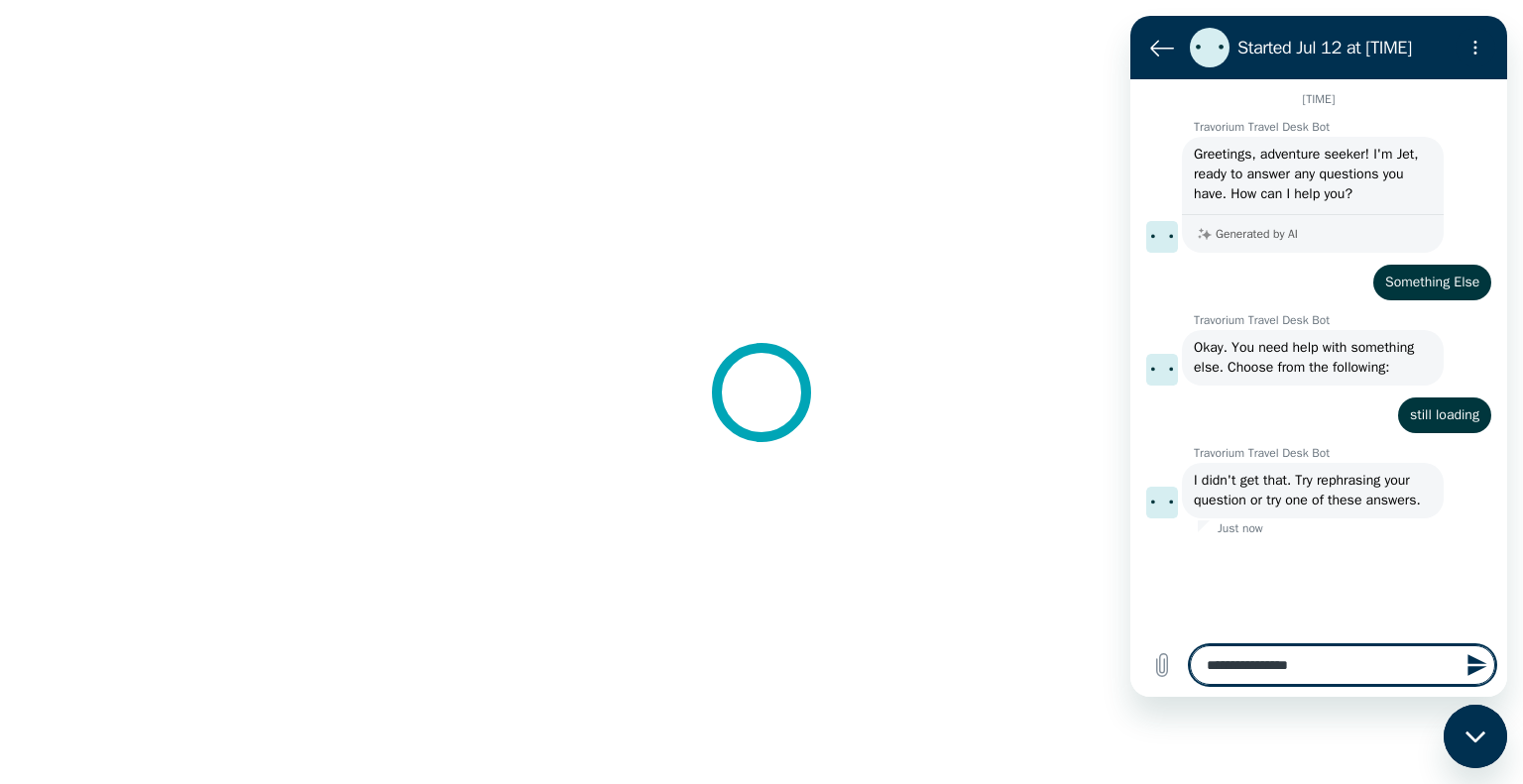 type on "**********" 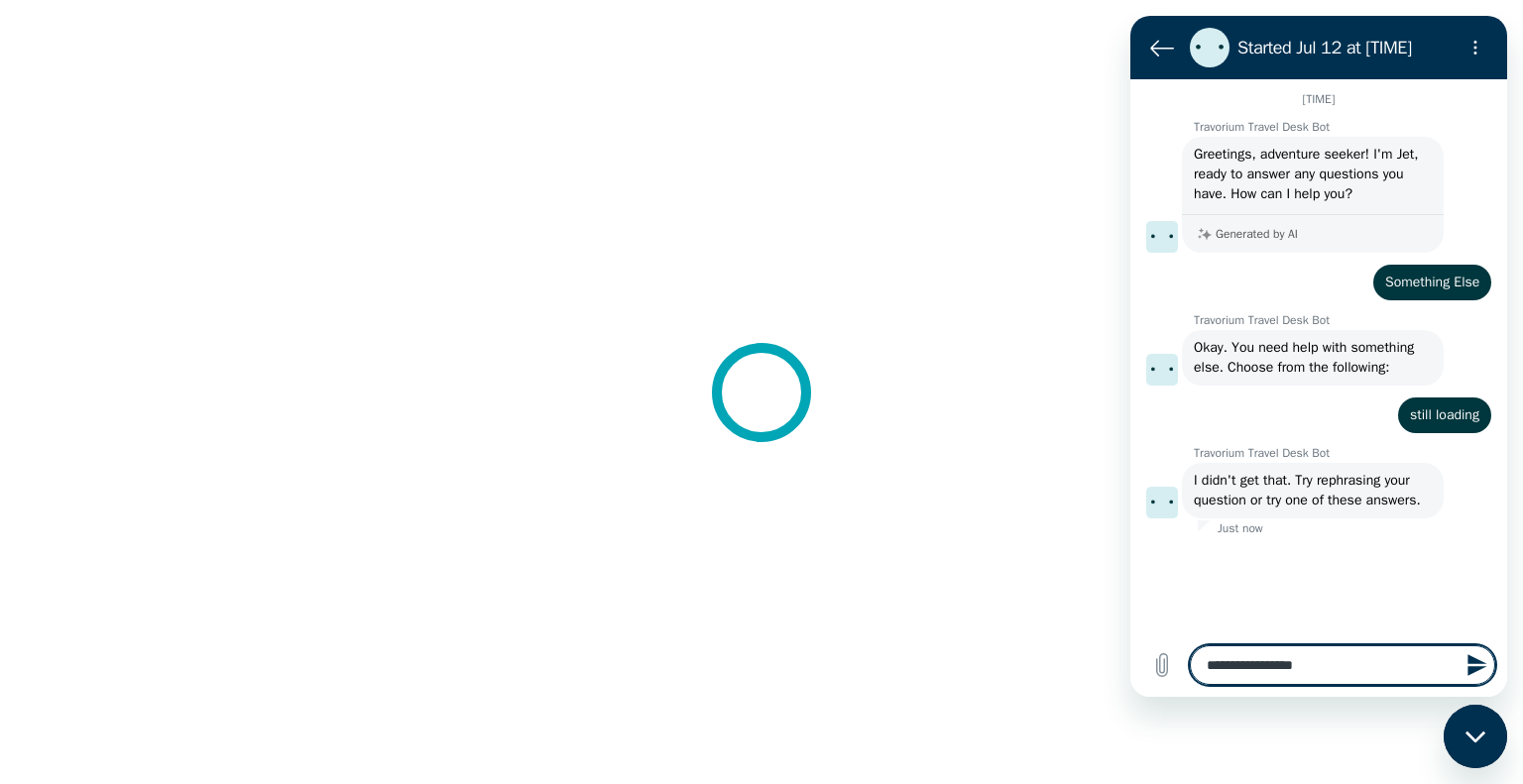 type on "**********" 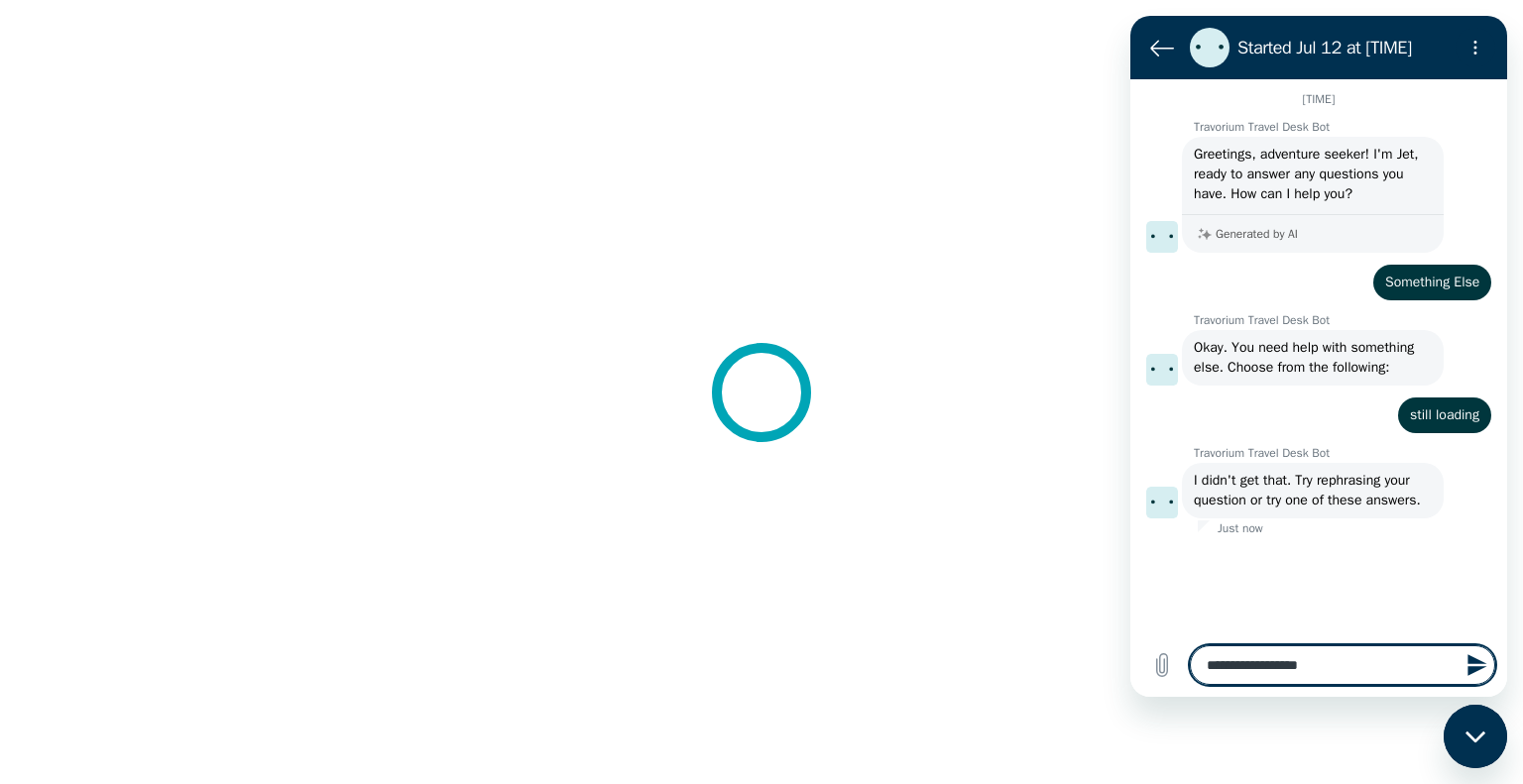 type 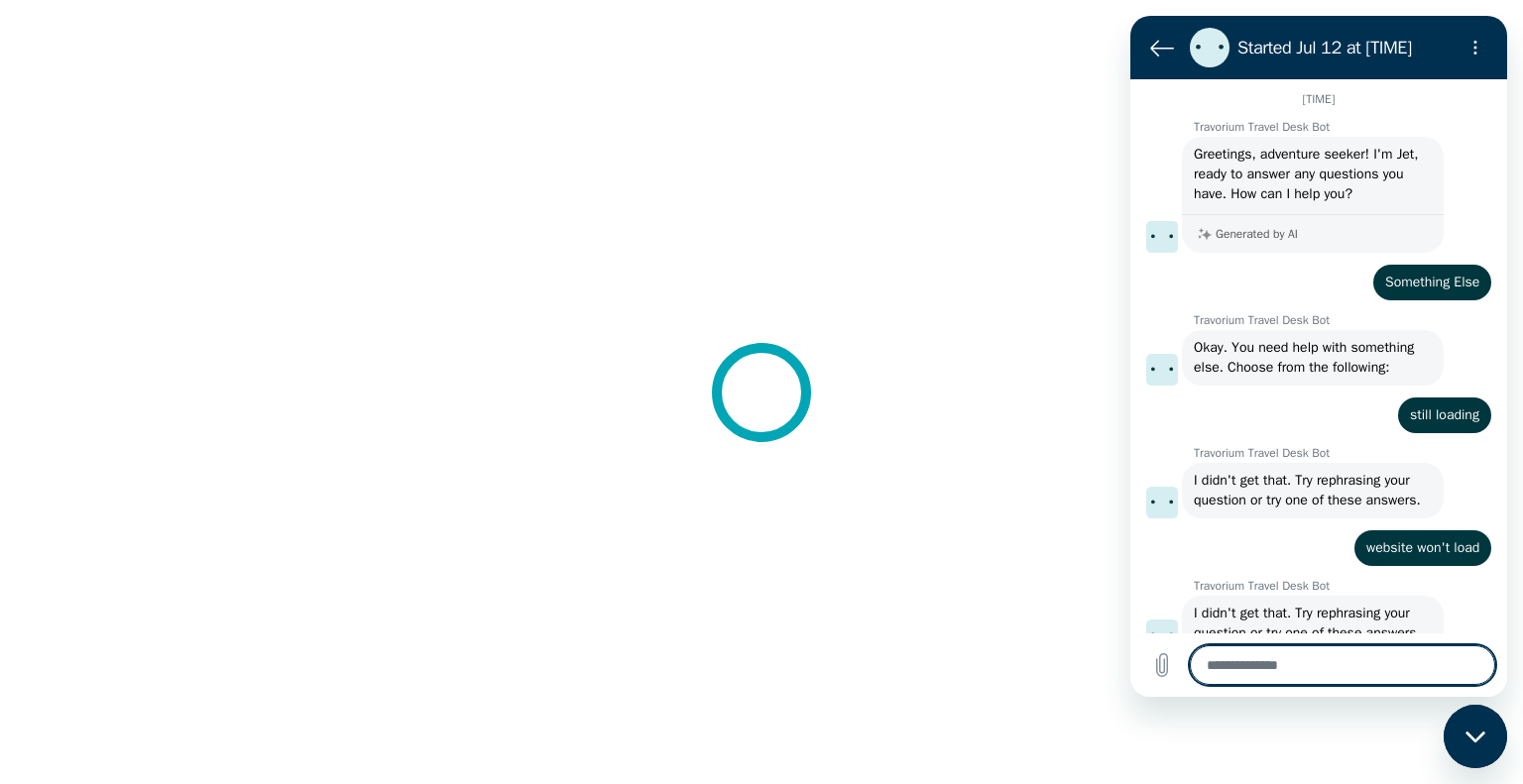 type on "*" 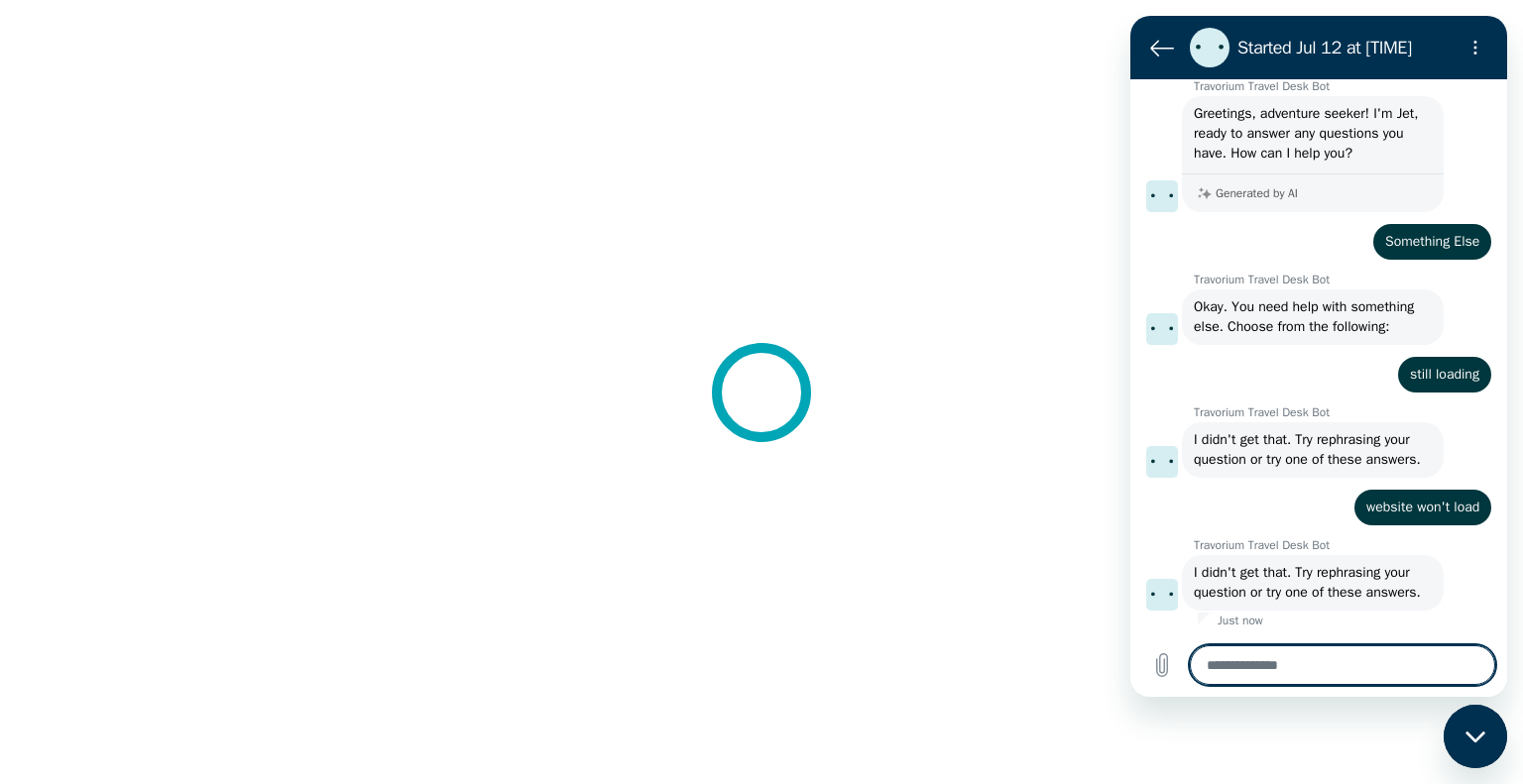scroll, scrollTop: 99, scrollLeft: 0, axis: vertical 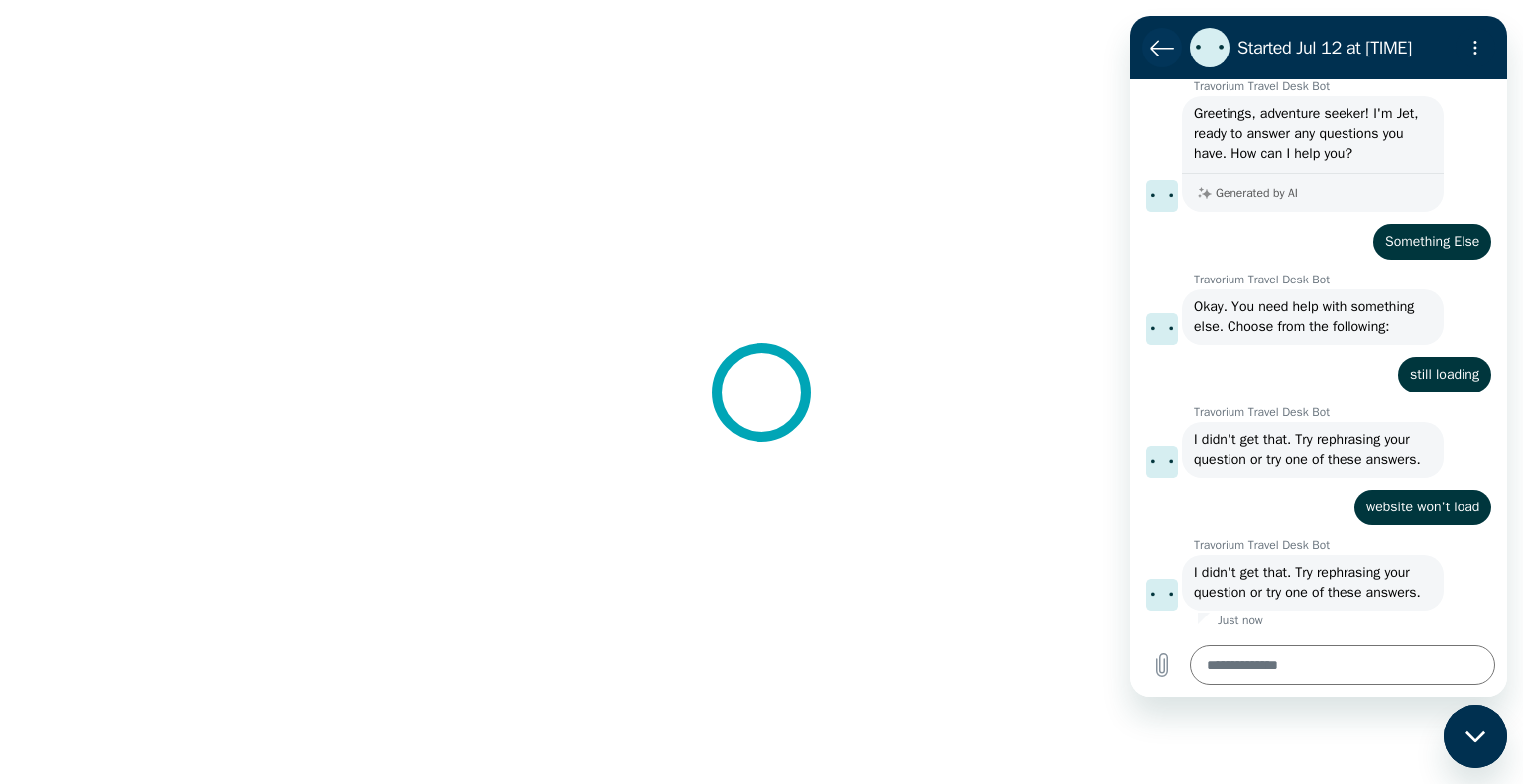 click at bounding box center (1162, 48) 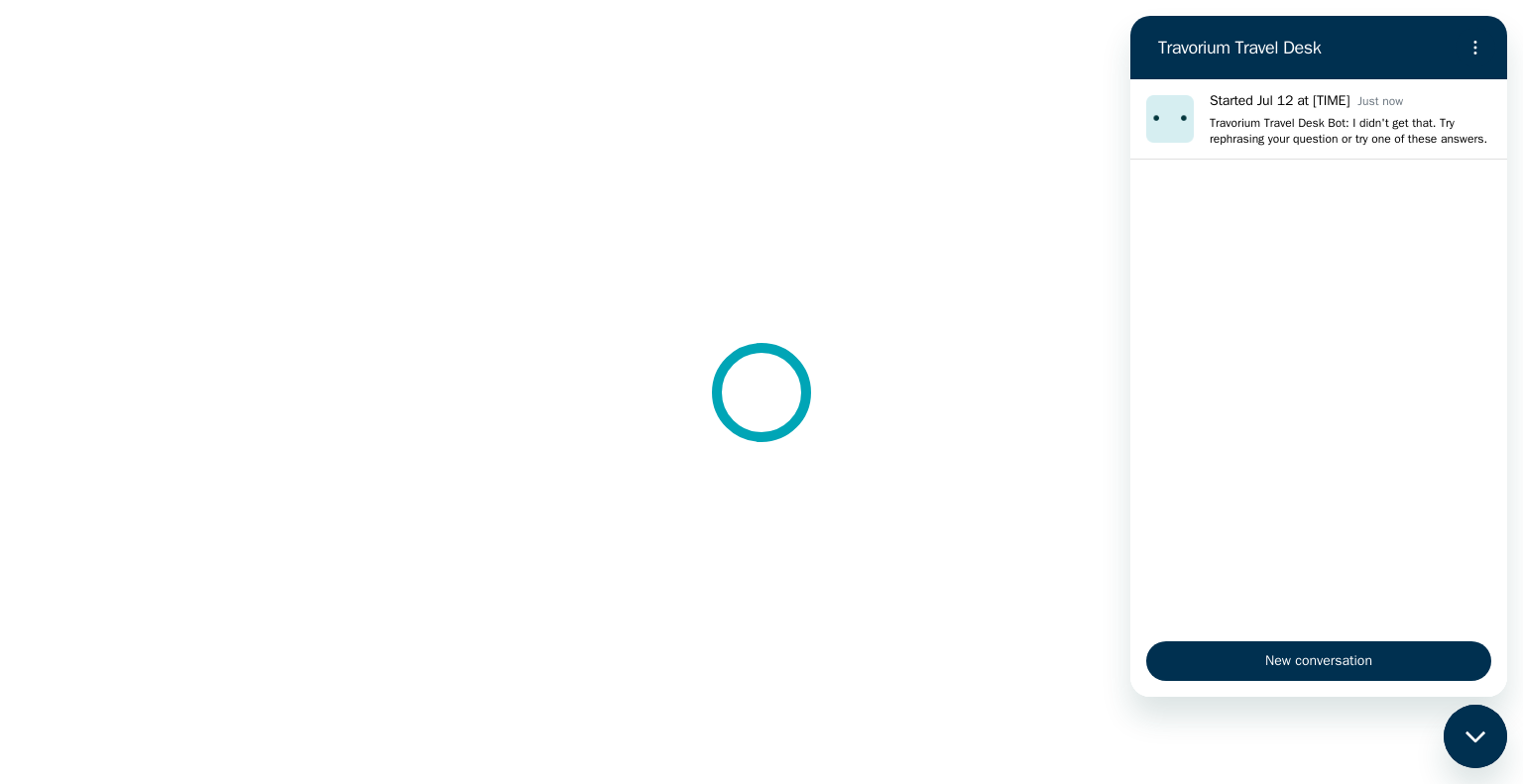 click at bounding box center (762, 392) 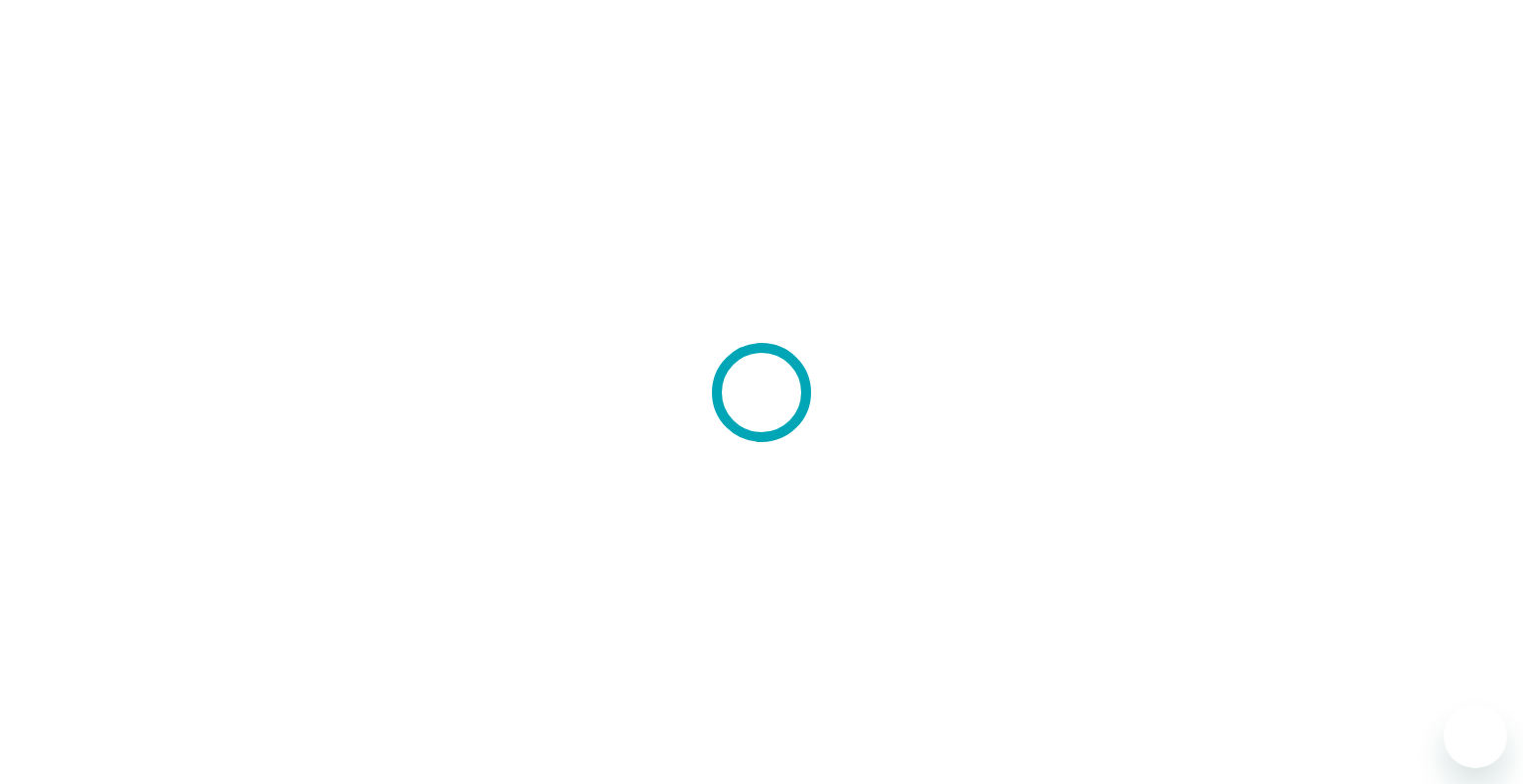 scroll, scrollTop: 0, scrollLeft: 0, axis: both 